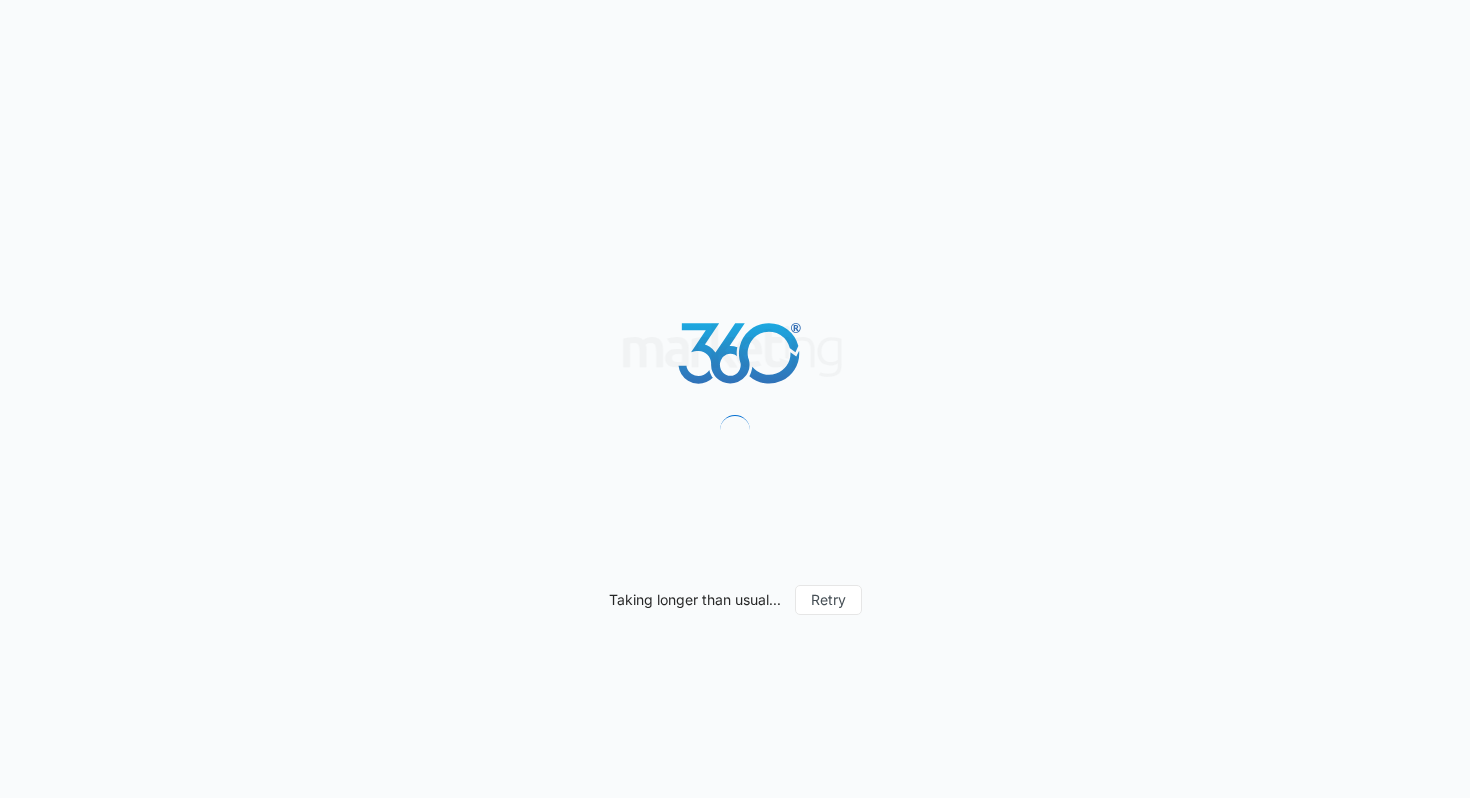 scroll, scrollTop: 0, scrollLeft: 0, axis: both 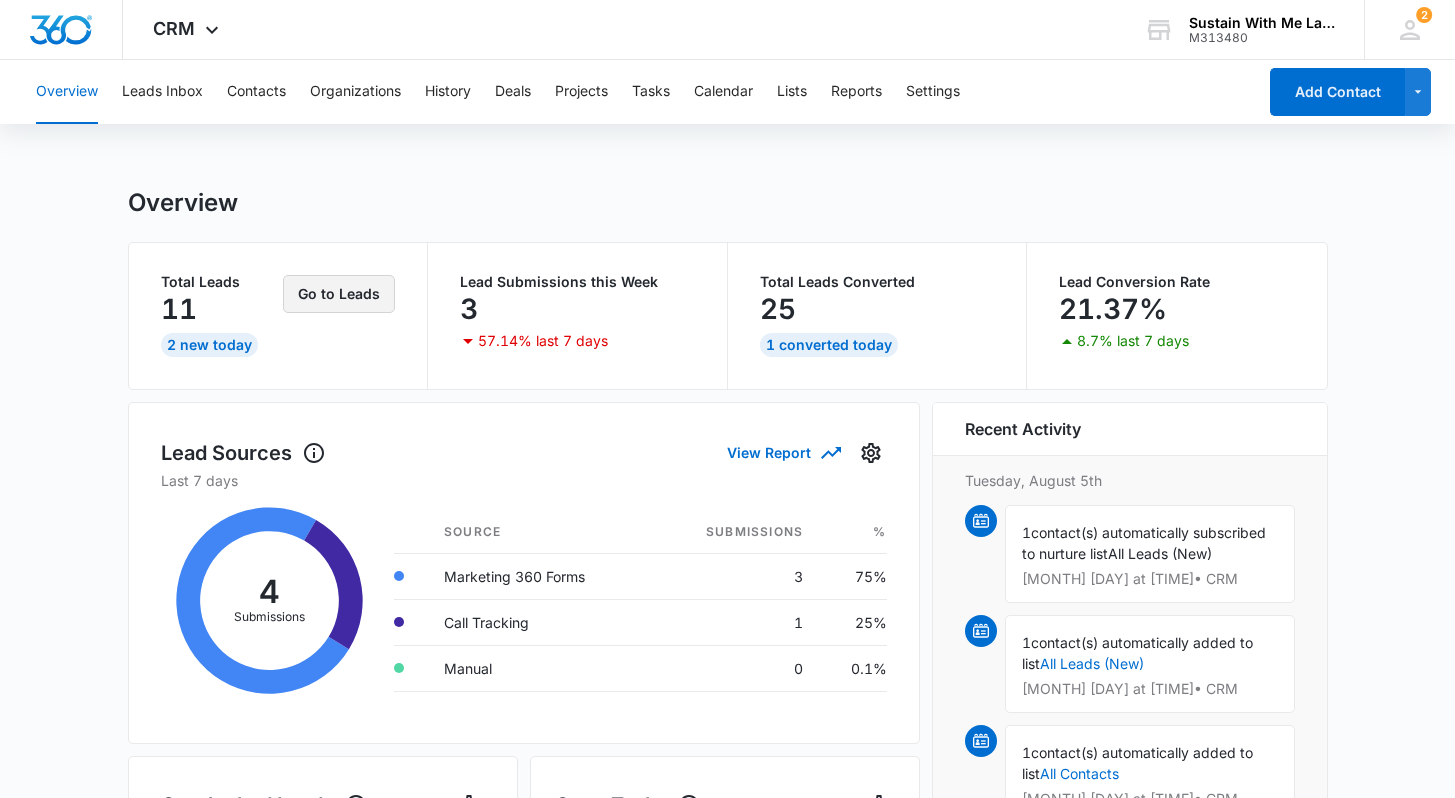 click on "Go to Leads" at bounding box center [339, 294] 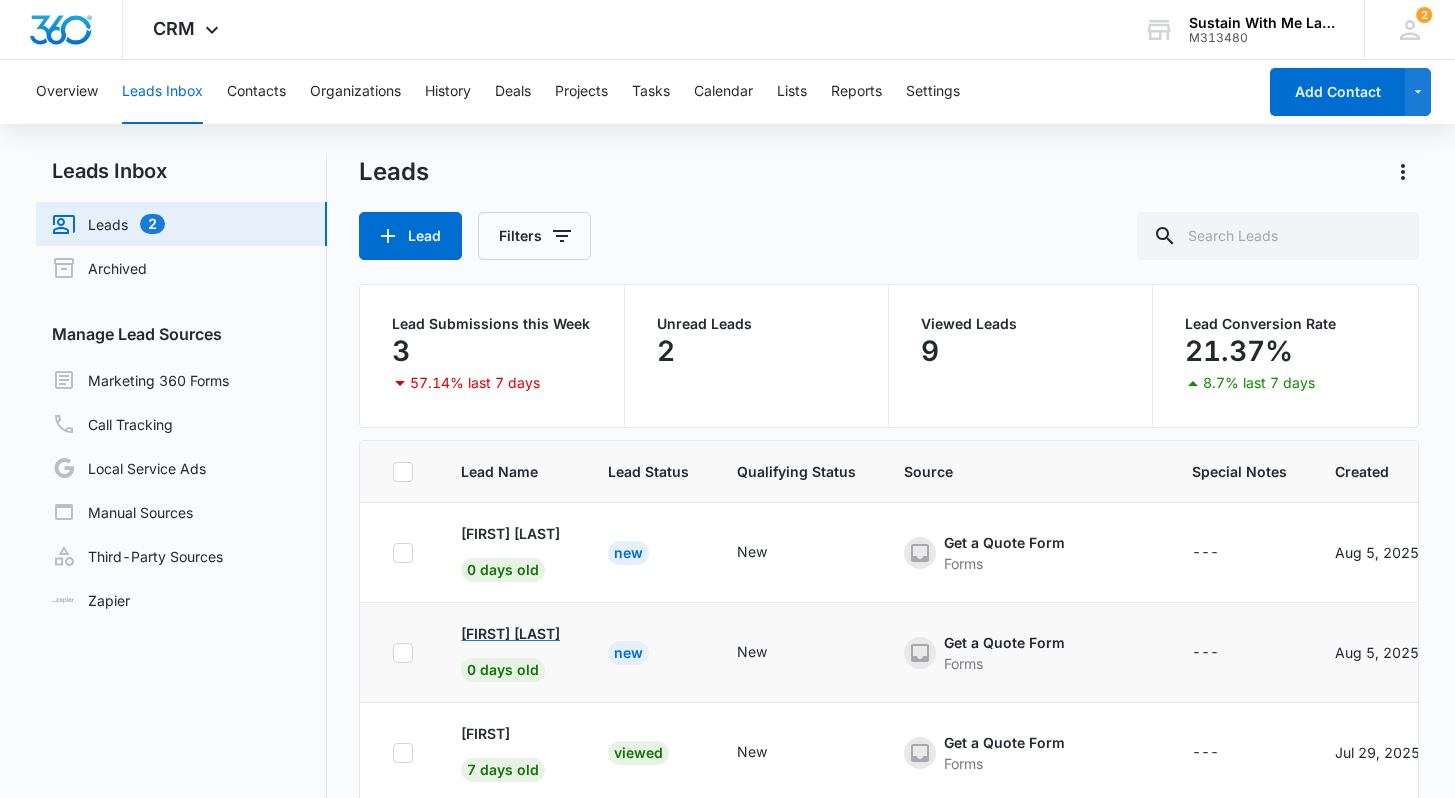 click on "[FIRST] [LAST]" at bounding box center (510, 633) 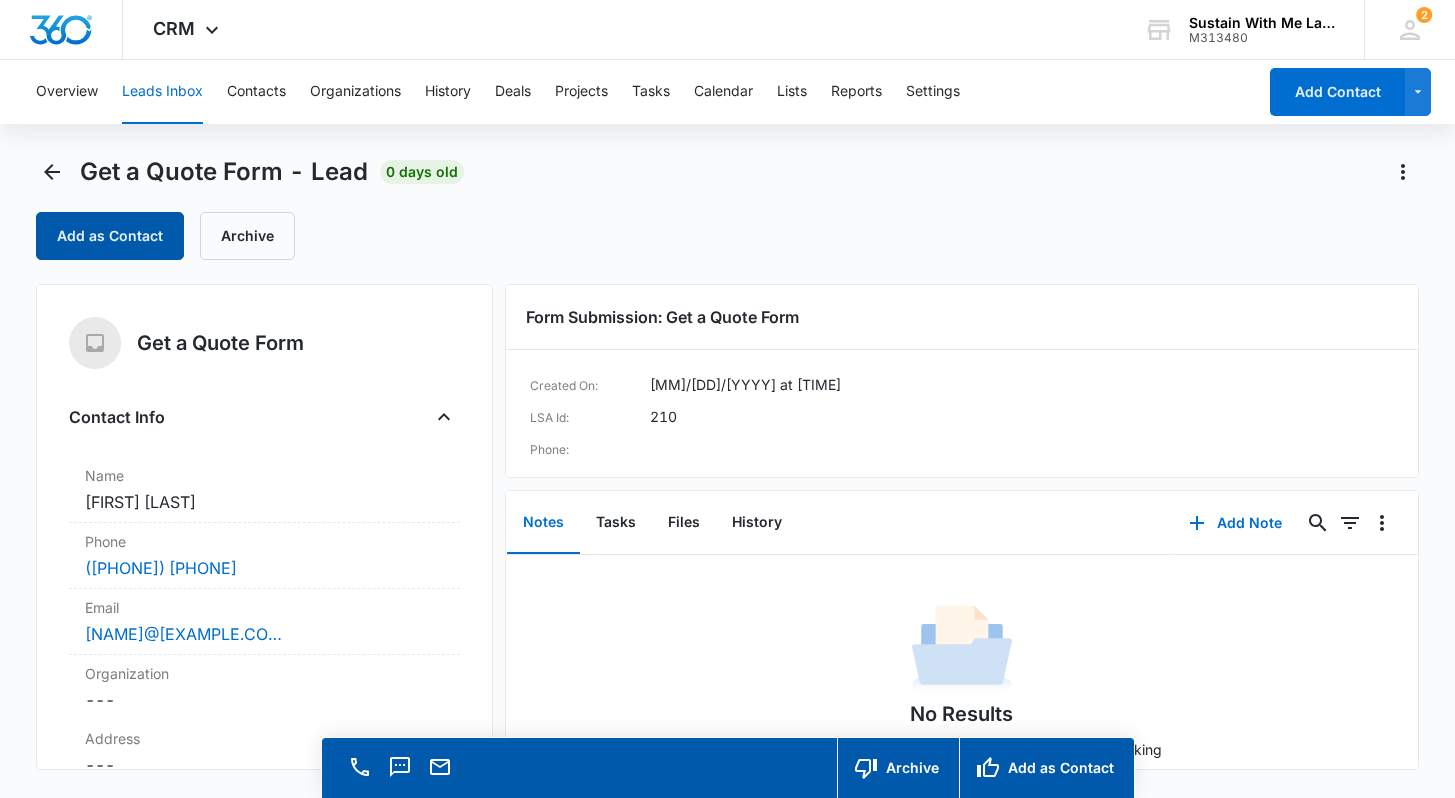 click on "Add as Contact" at bounding box center [110, 236] 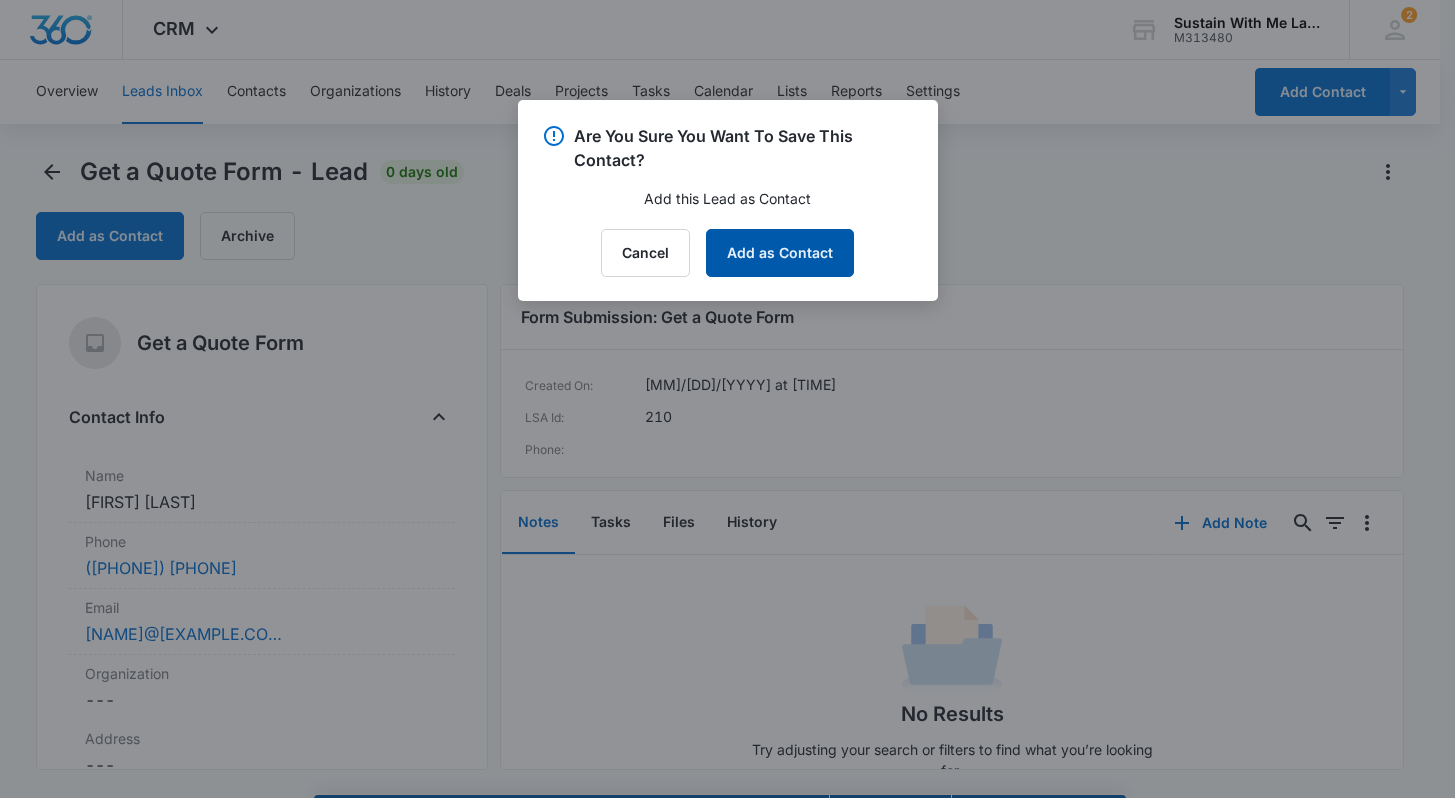 click on "Add as Contact" at bounding box center [780, 253] 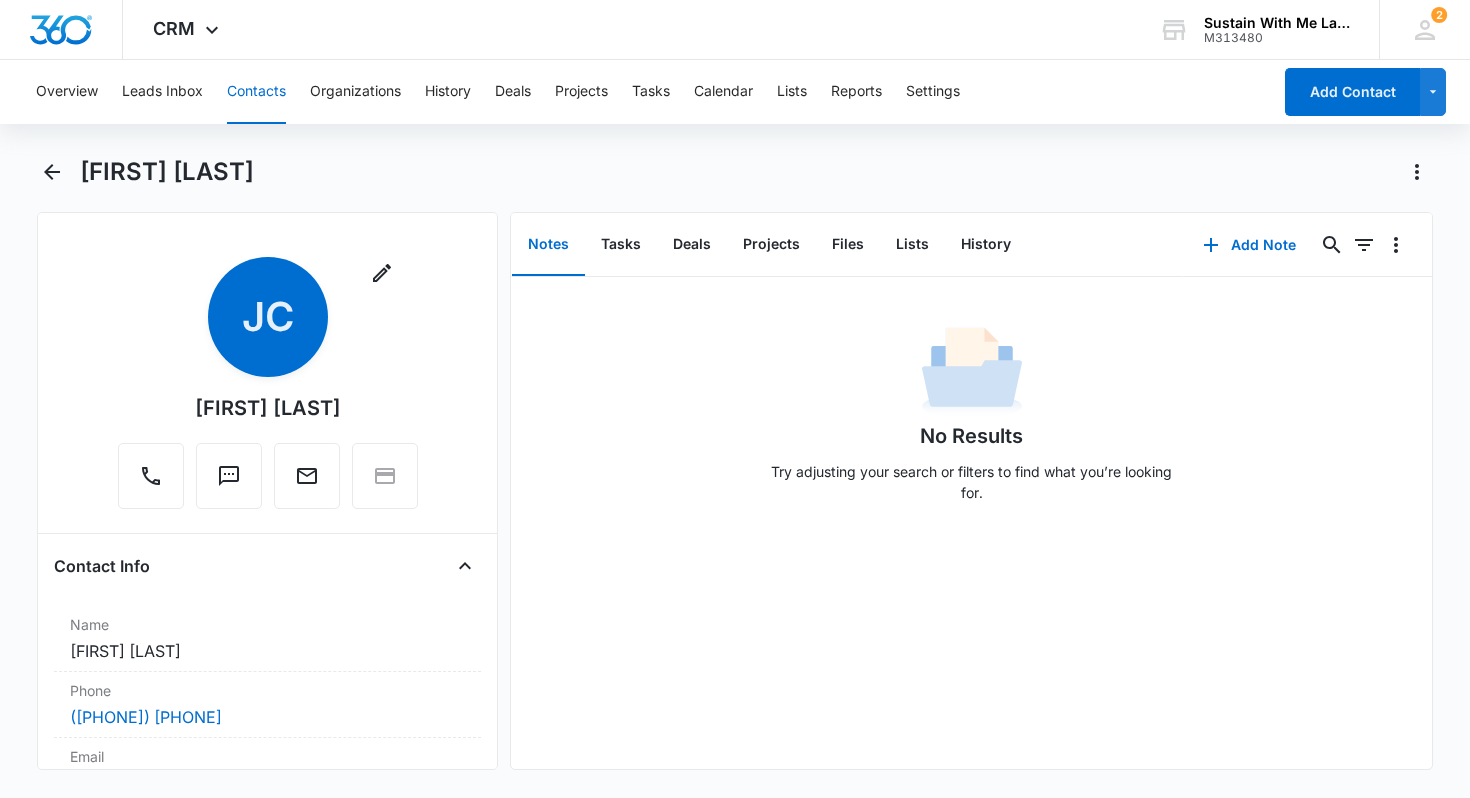 drag, startPoint x: 360, startPoint y: 169, endPoint x: 80, endPoint y: 170, distance: 280.0018 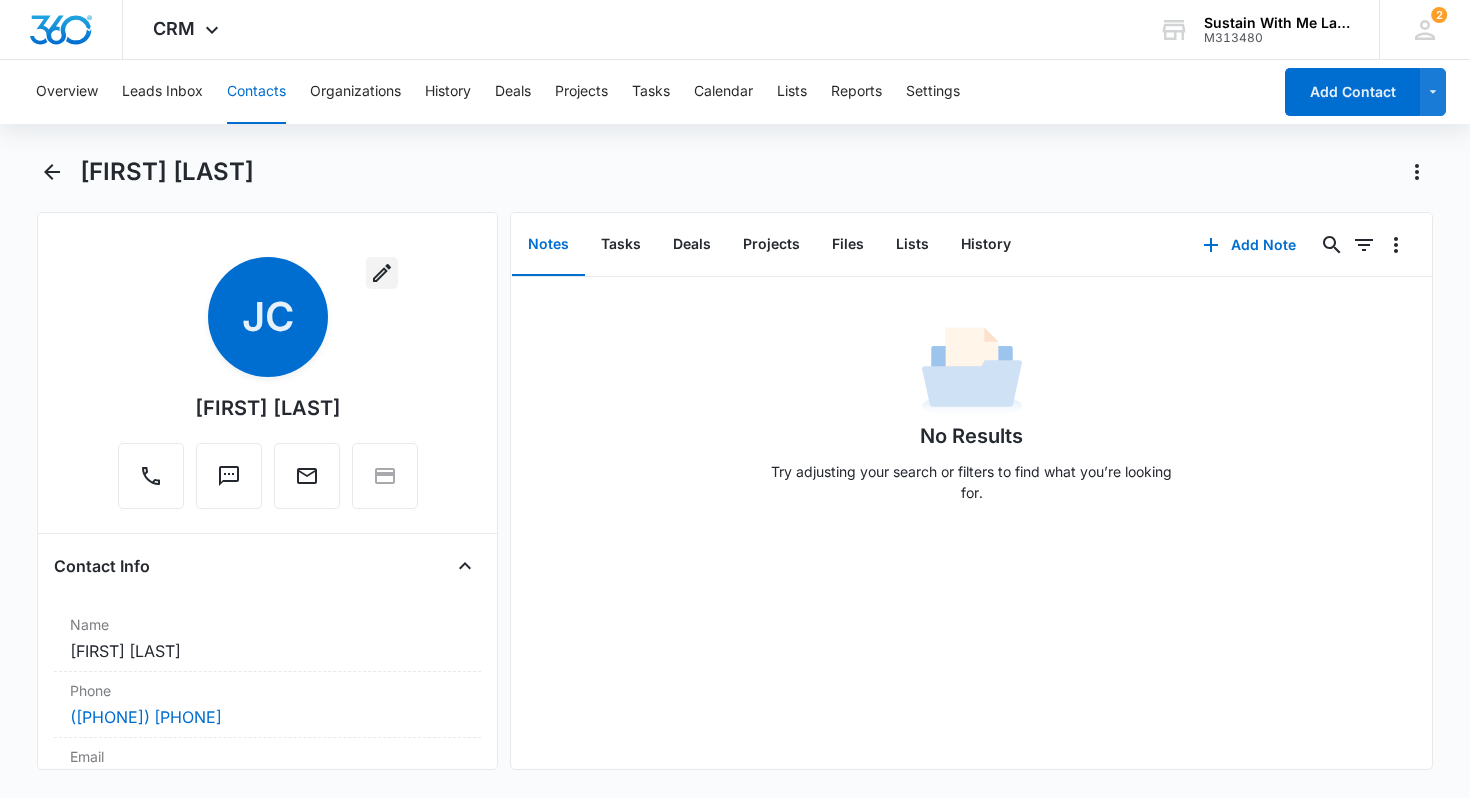 click 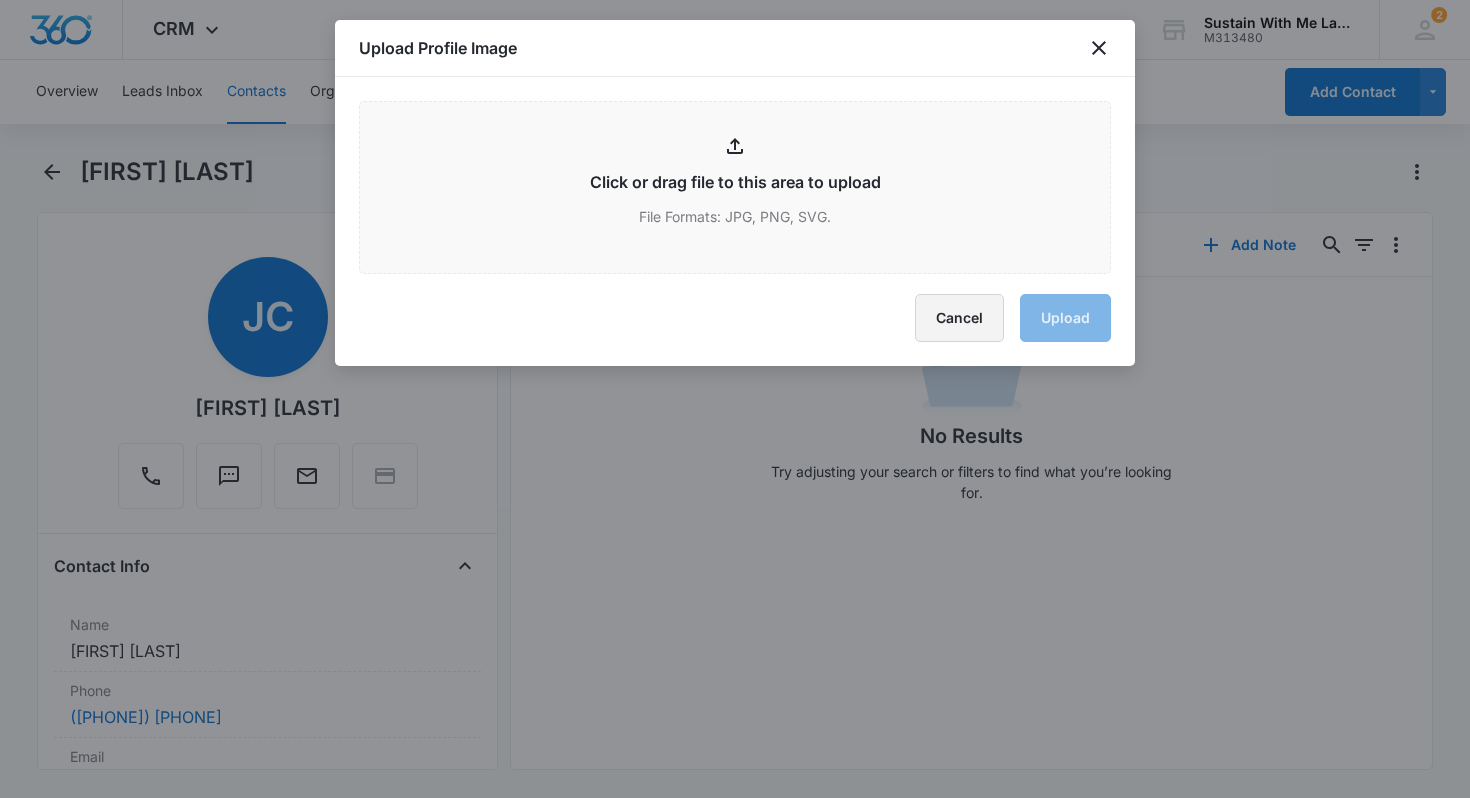 click on "Cancel" at bounding box center [959, 318] 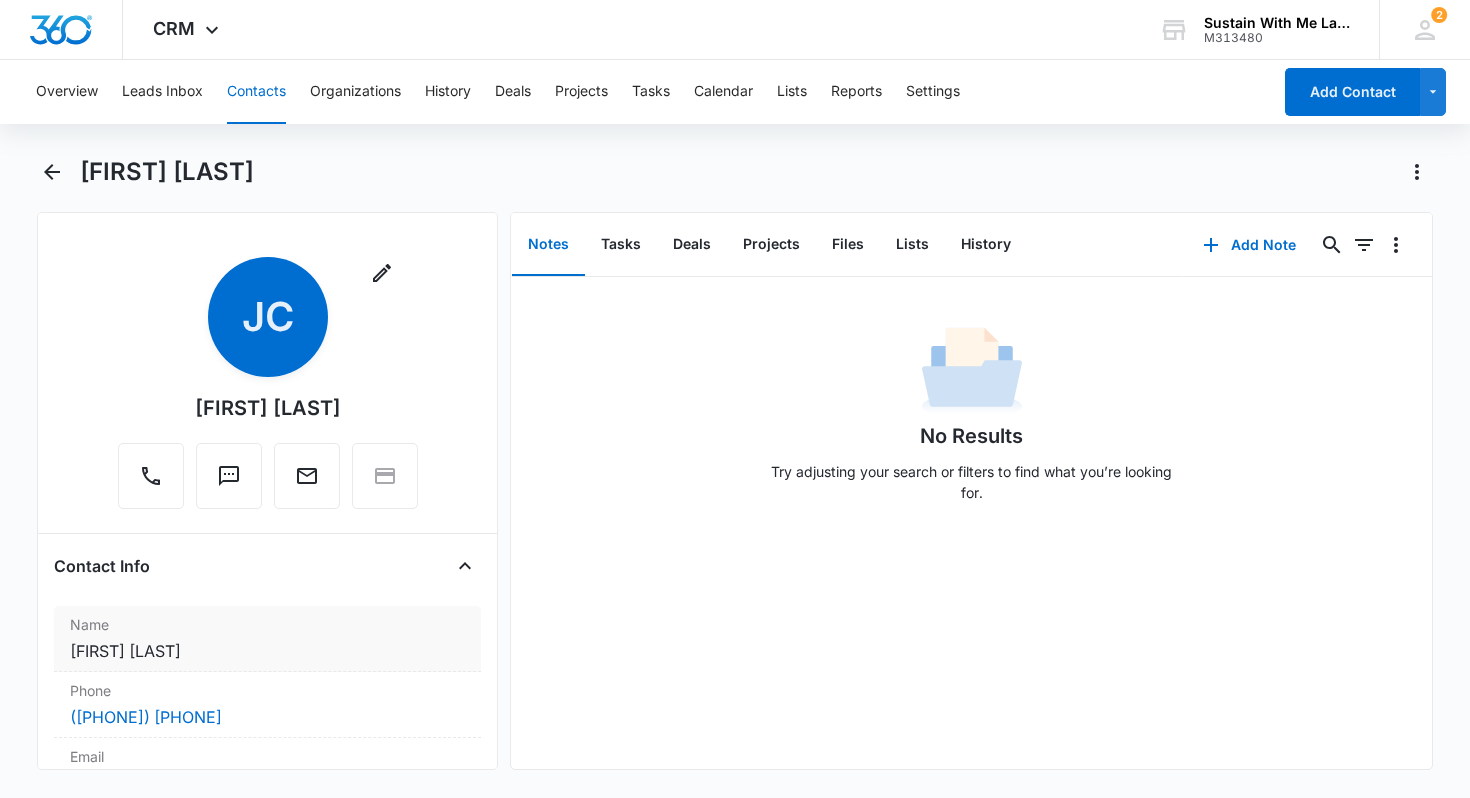 click on "Cancel Save Changes [FIRST] [LAST]" at bounding box center [268, 651] 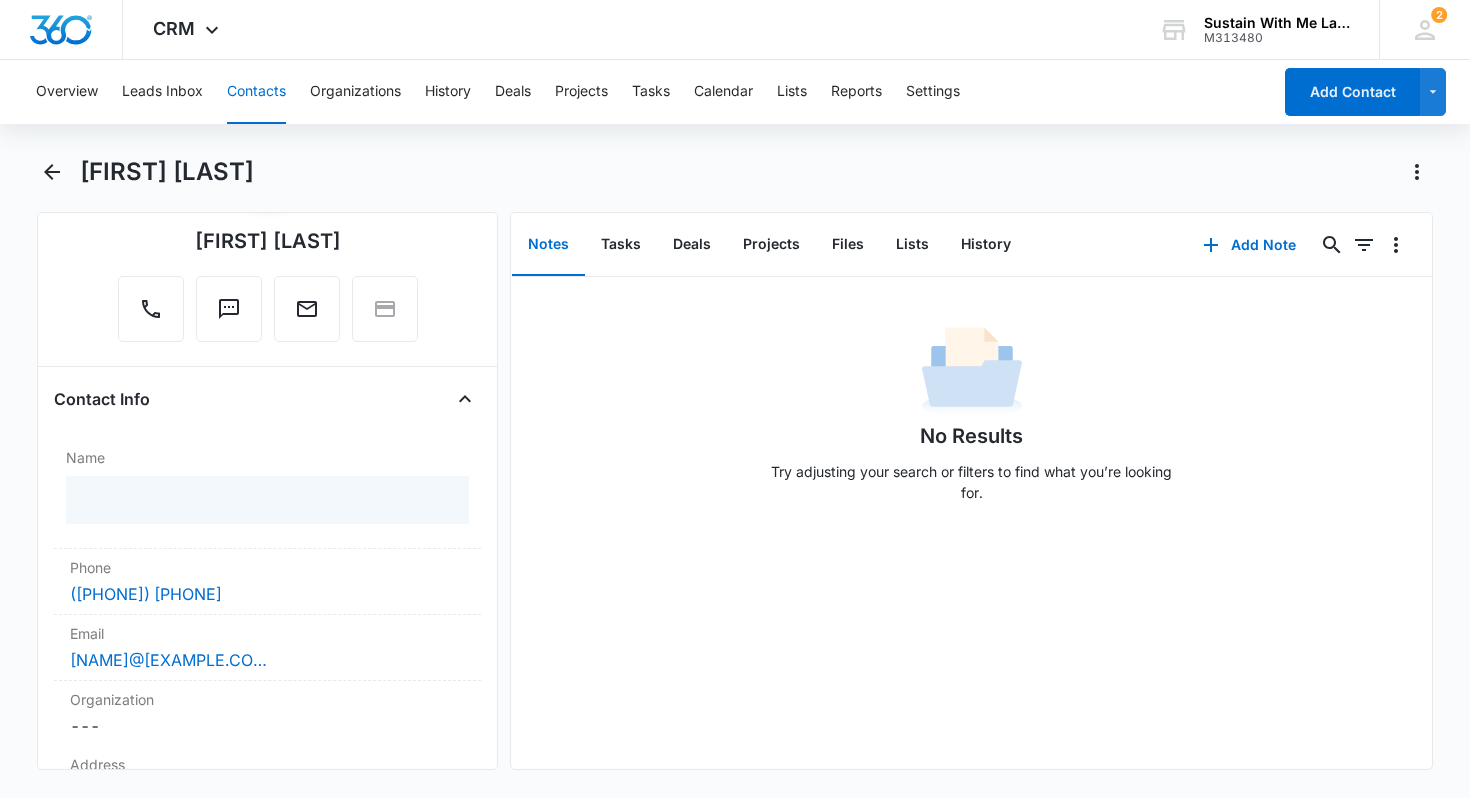 scroll, scrollTop: 242, scrollLeft: 0, axis: vertical 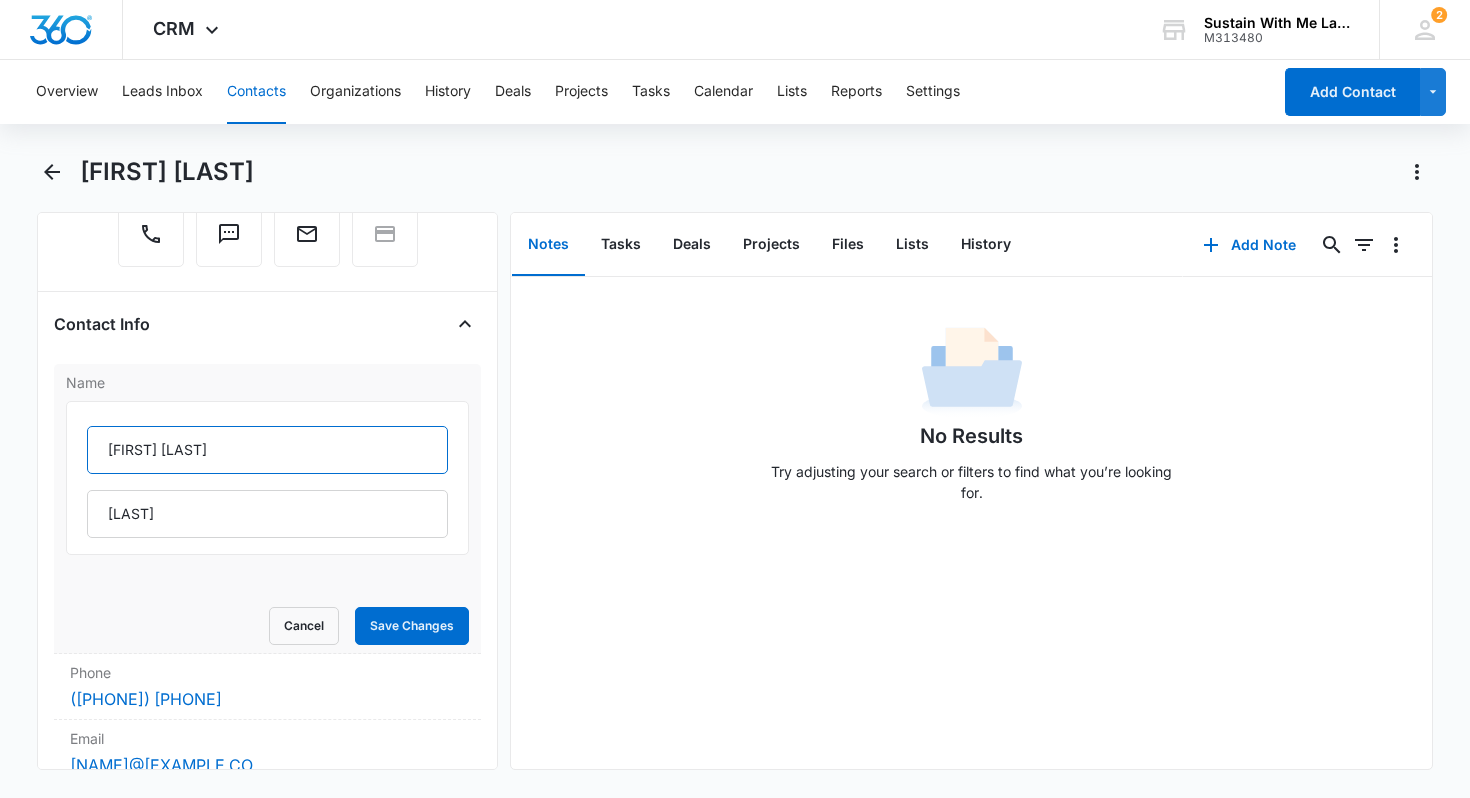 click on "[FIRST] [LAST]" at bounding box center (268, 450) 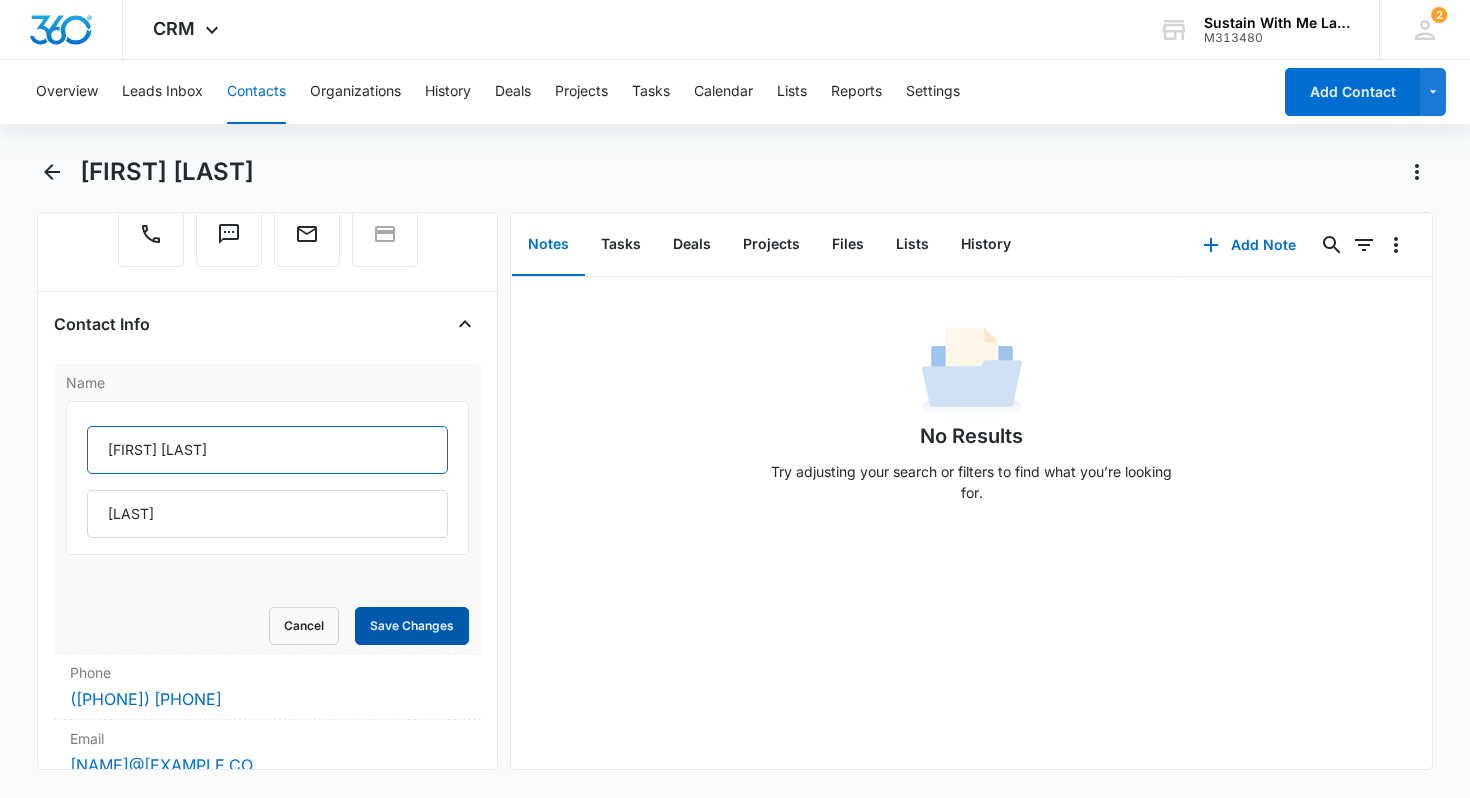 type on "[FIRST] [LAST]" 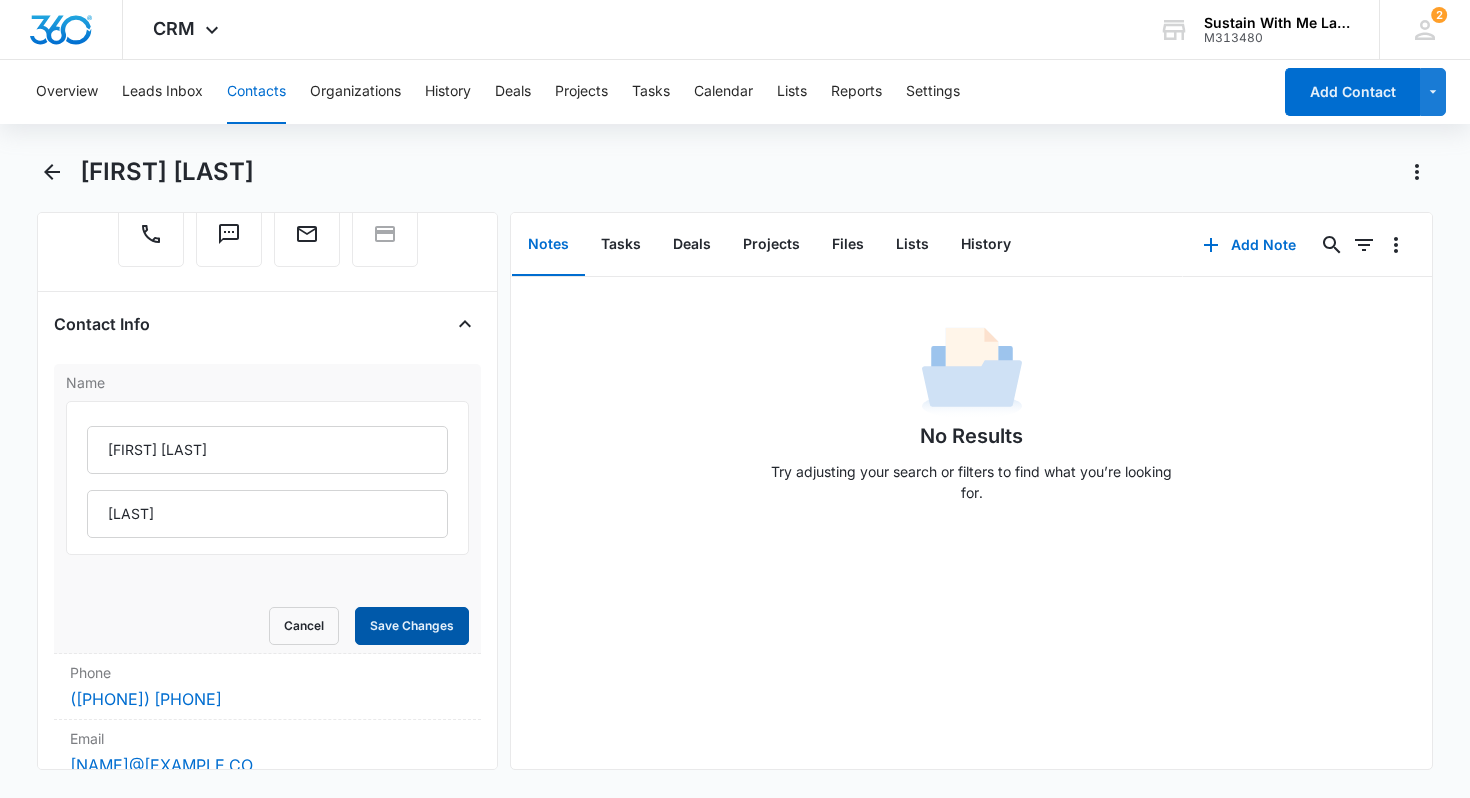 click on "Save Changes" at bounding box center (412, 626) 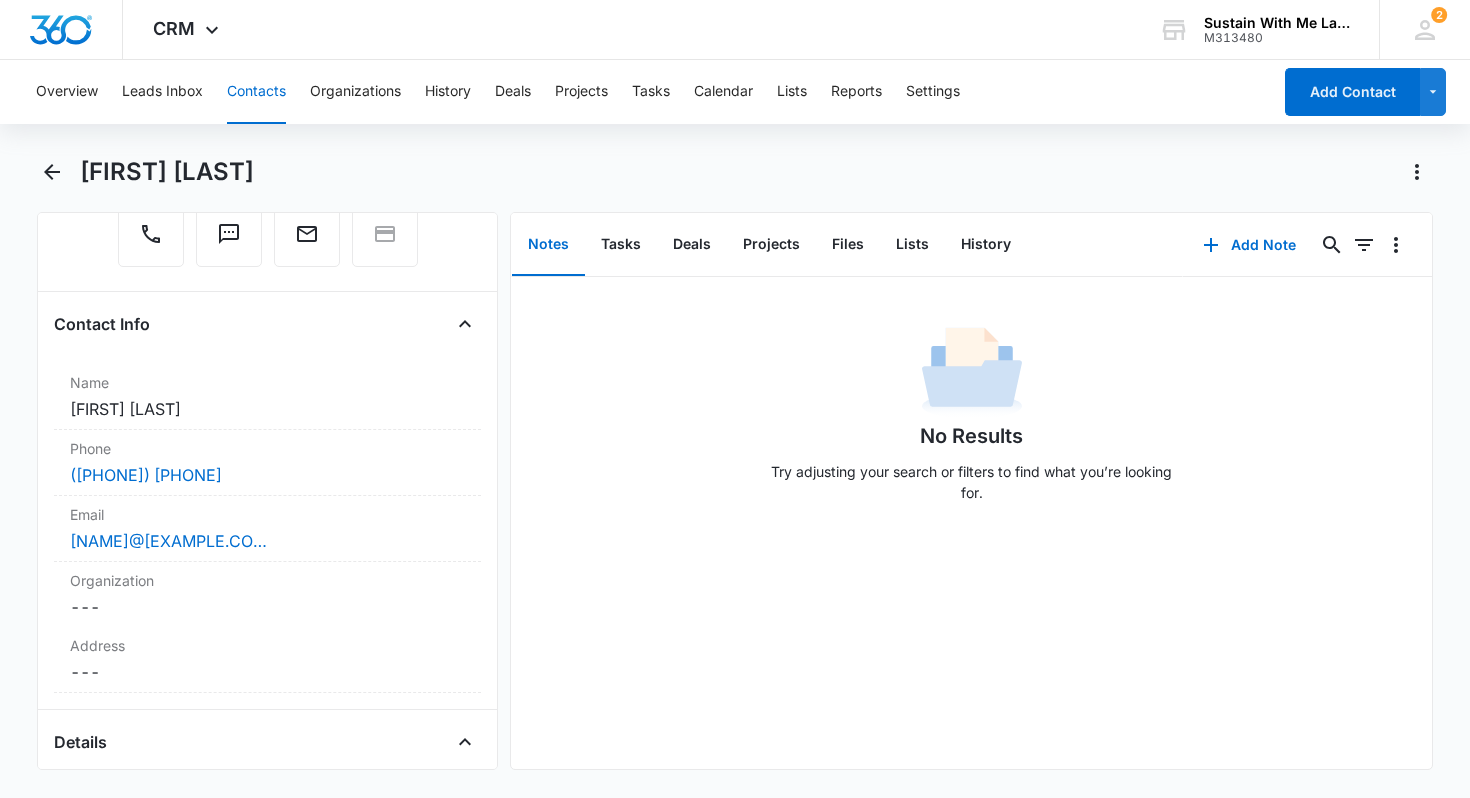 click on "Contacts" at bounding box center [256, 92] 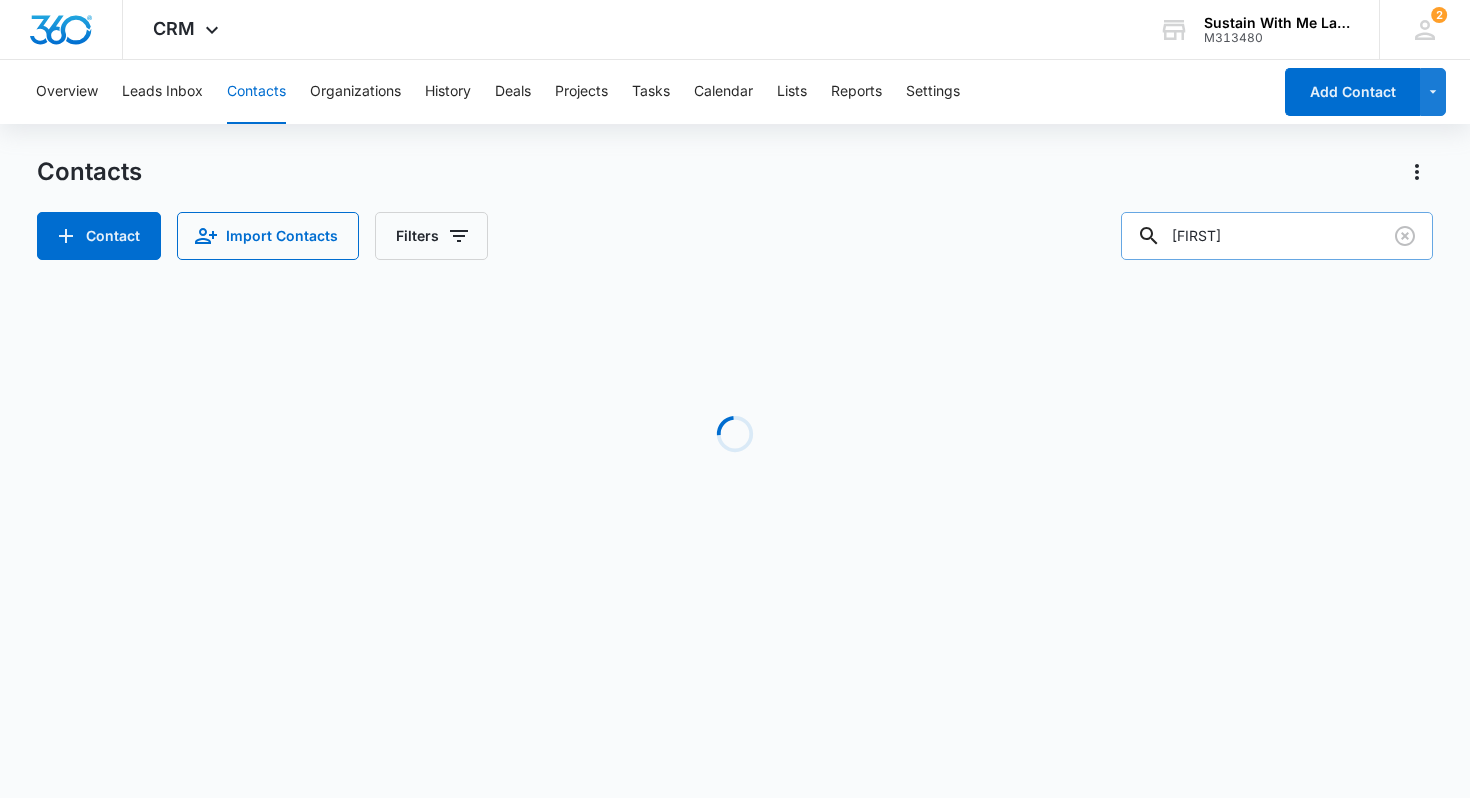 click on "[FIRST]" at bounding box center (1277, 236) 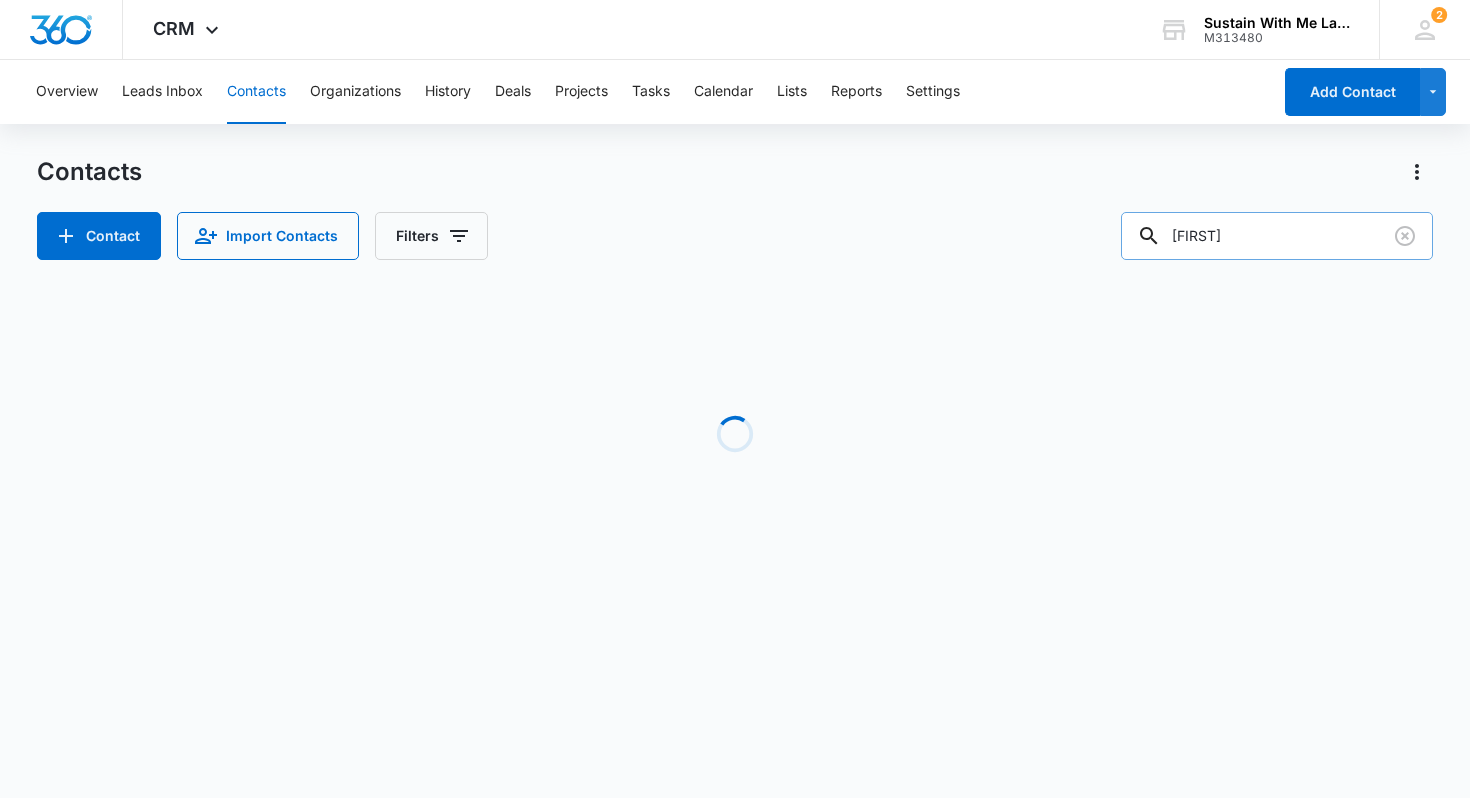 click on "[FIRST]" at bounding box center [1277, 236] 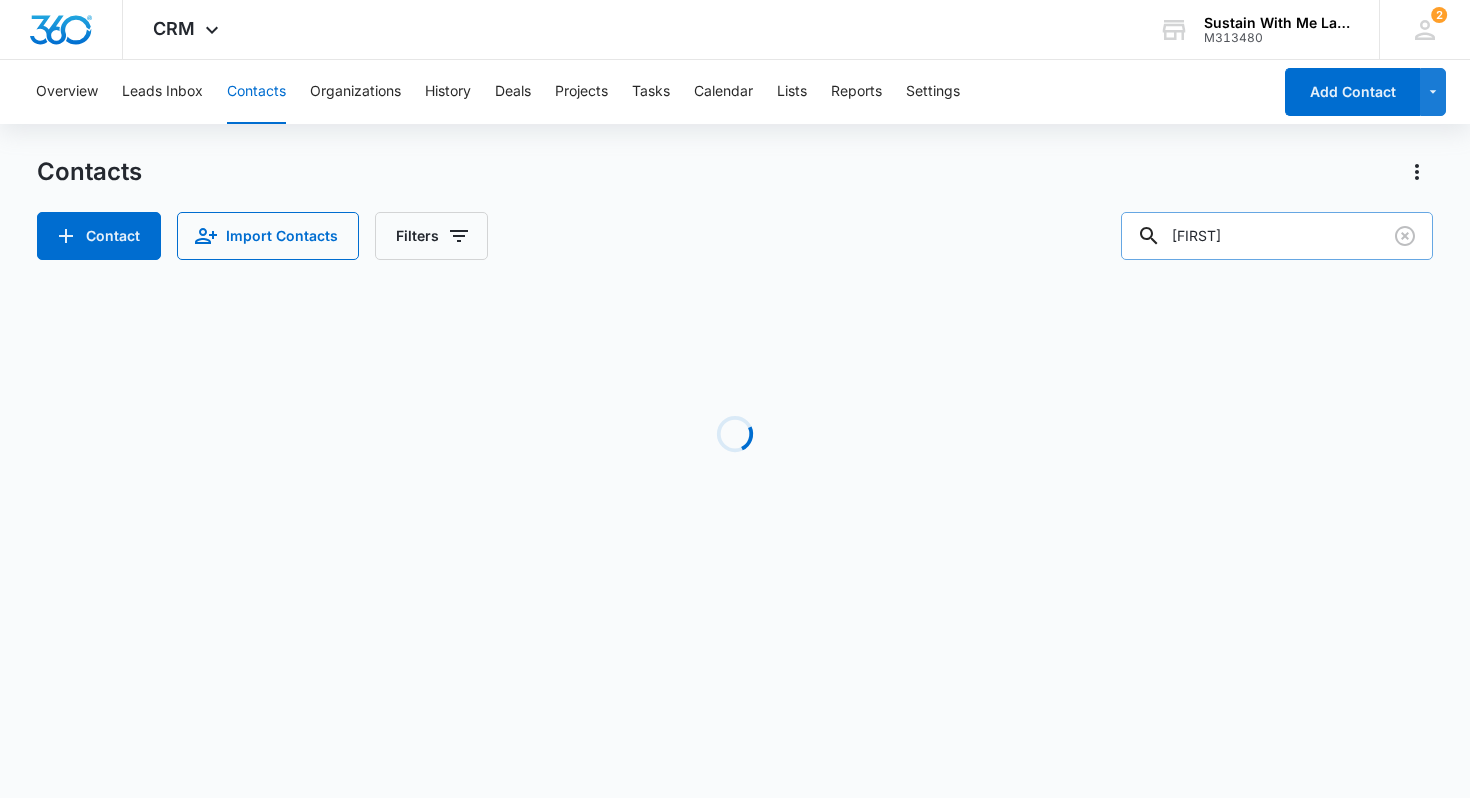 type on "[FIRST]" 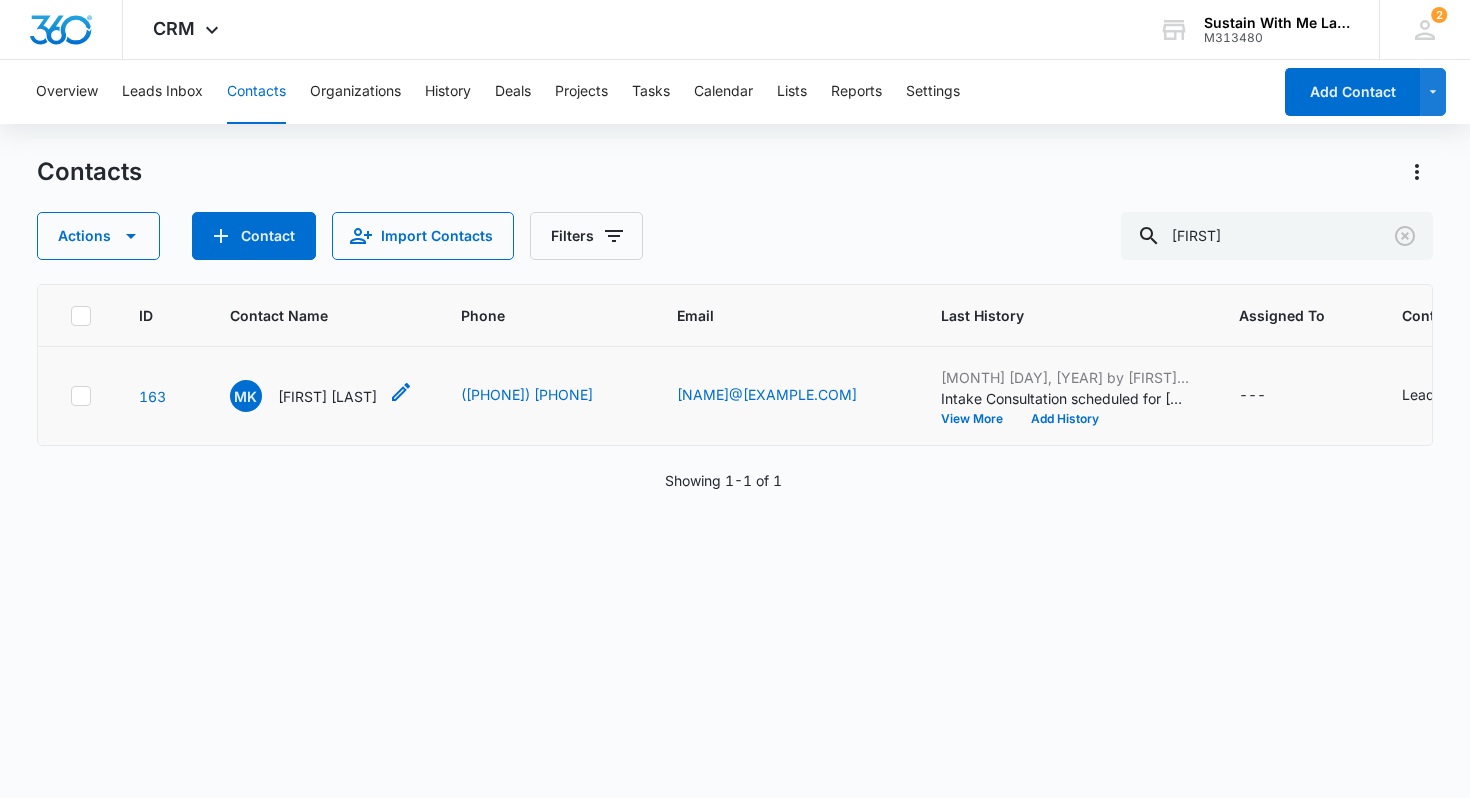 click on "[FIRST] [LAST]" at bounding box center (327, 396) 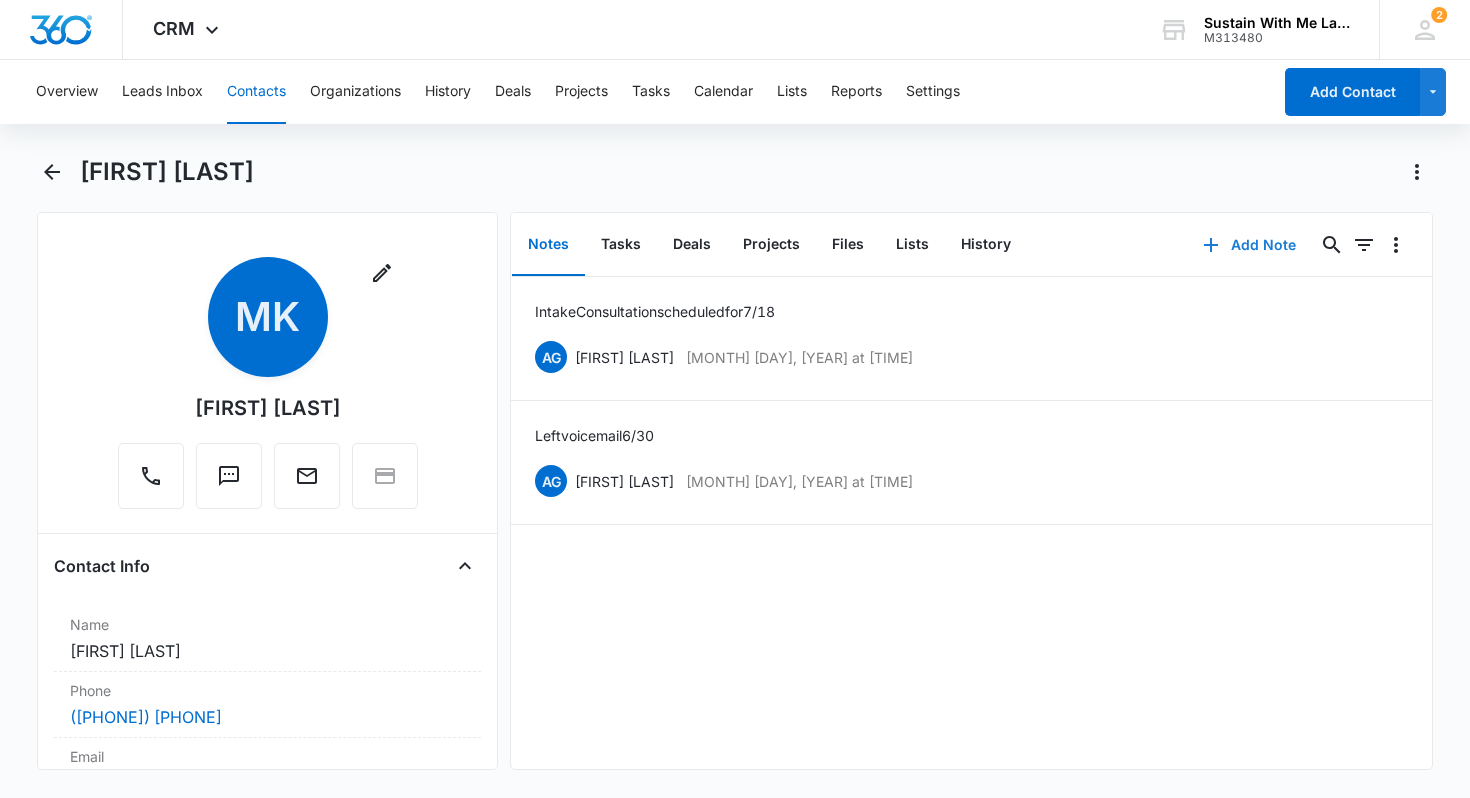 click on "Add Note" at bounding box center [1249, 245] 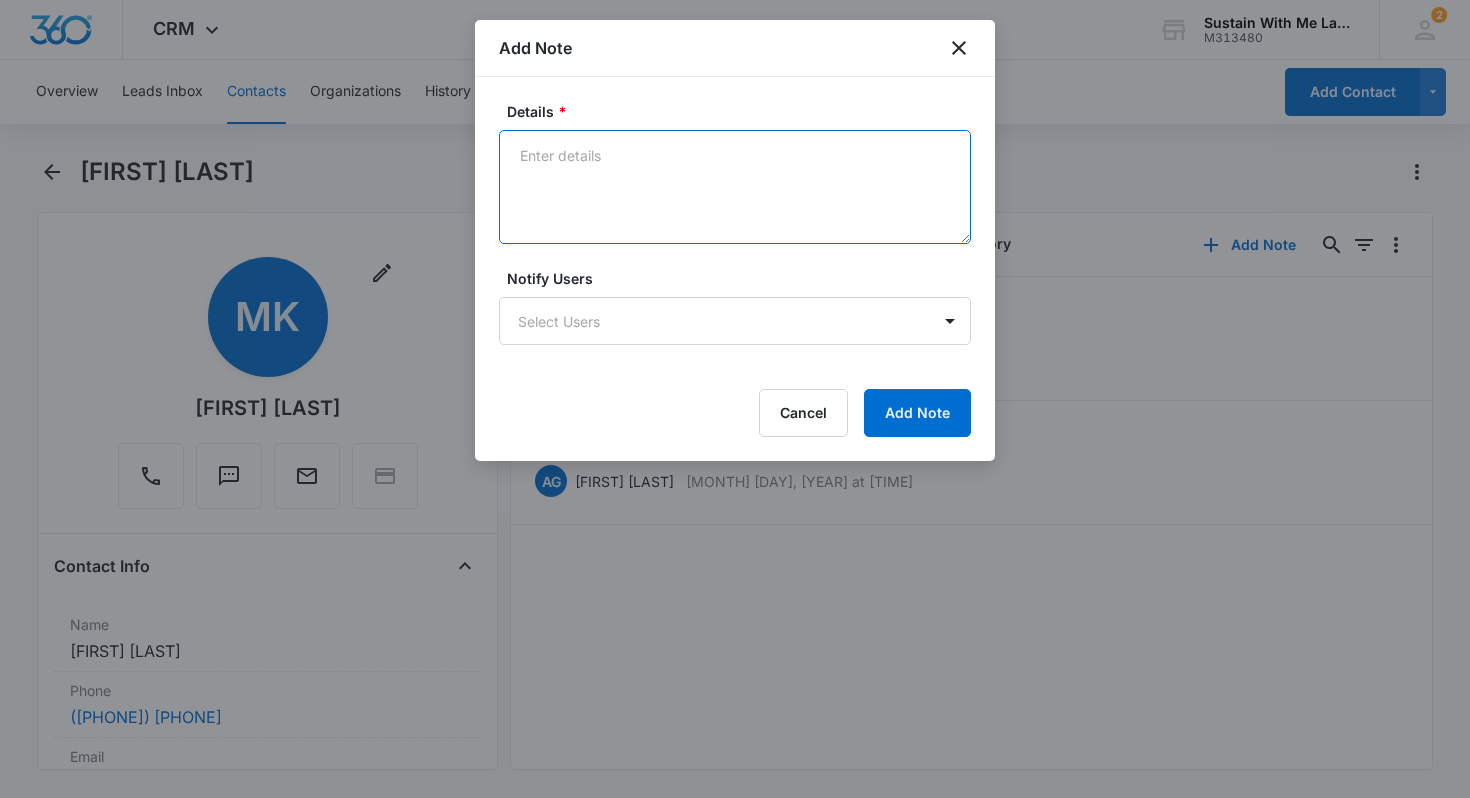 click on "Details *" at bounding box center (735, 187) 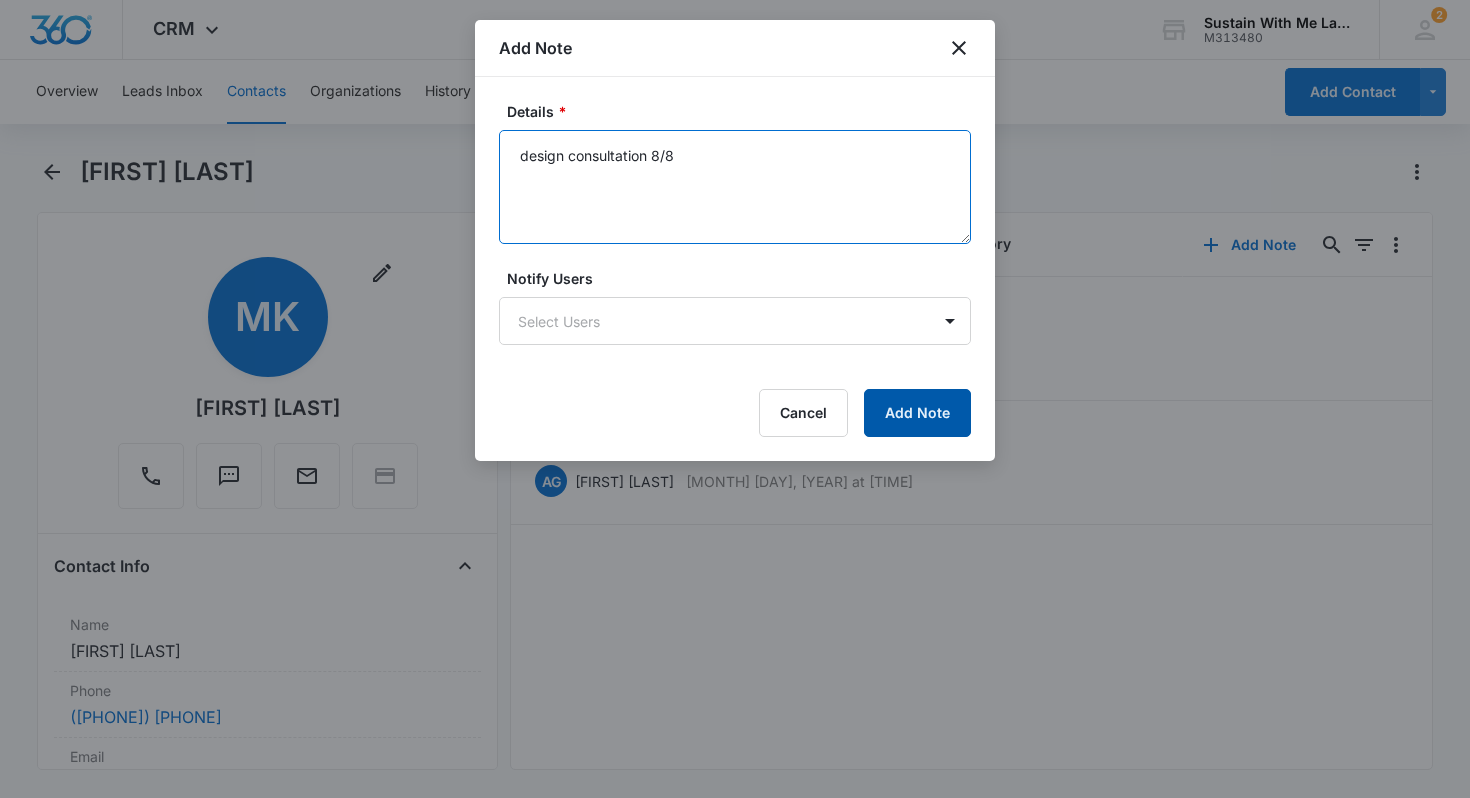 type on "design consultation 8/8" 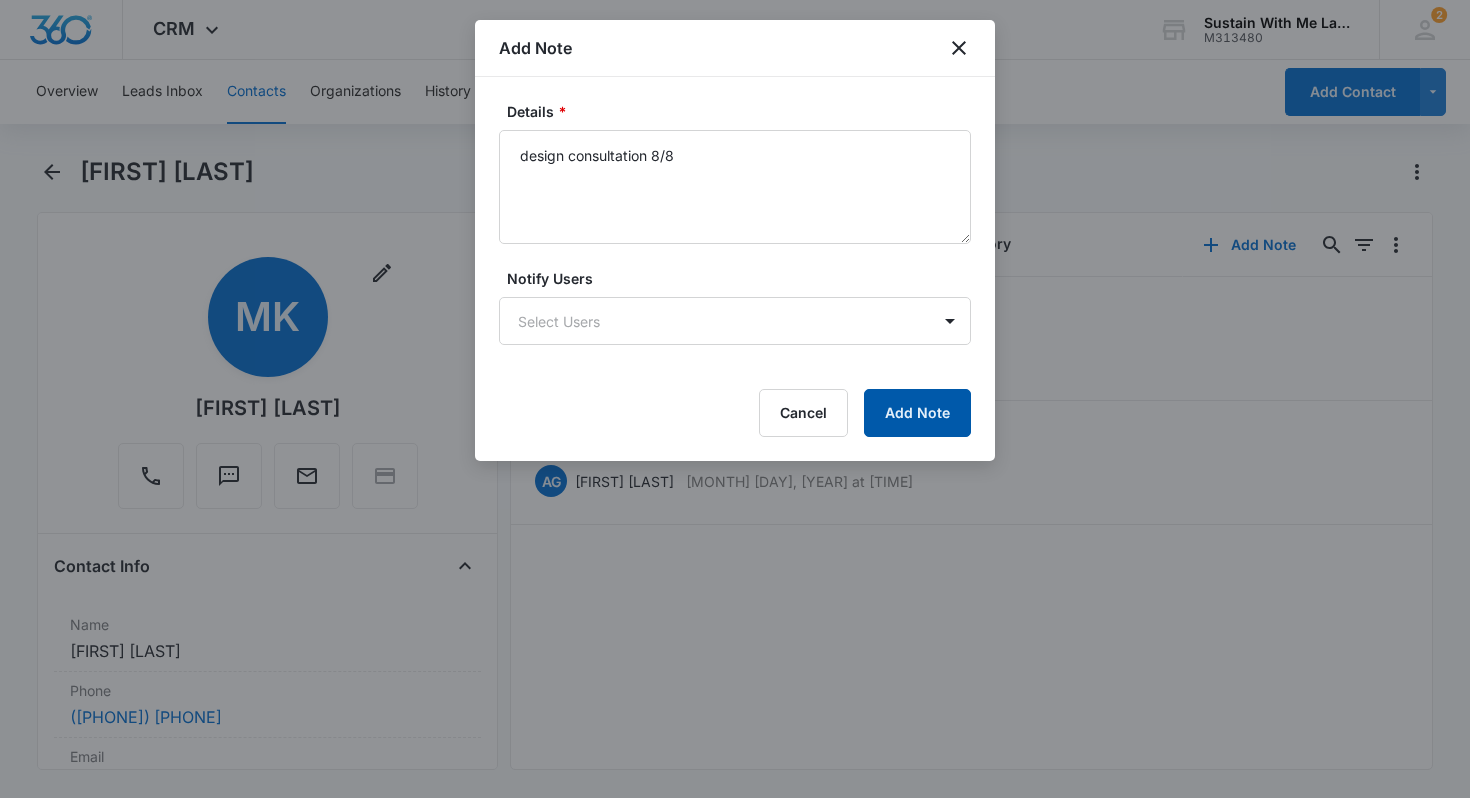 click on "Add Note" at bounding box center [917, 413] 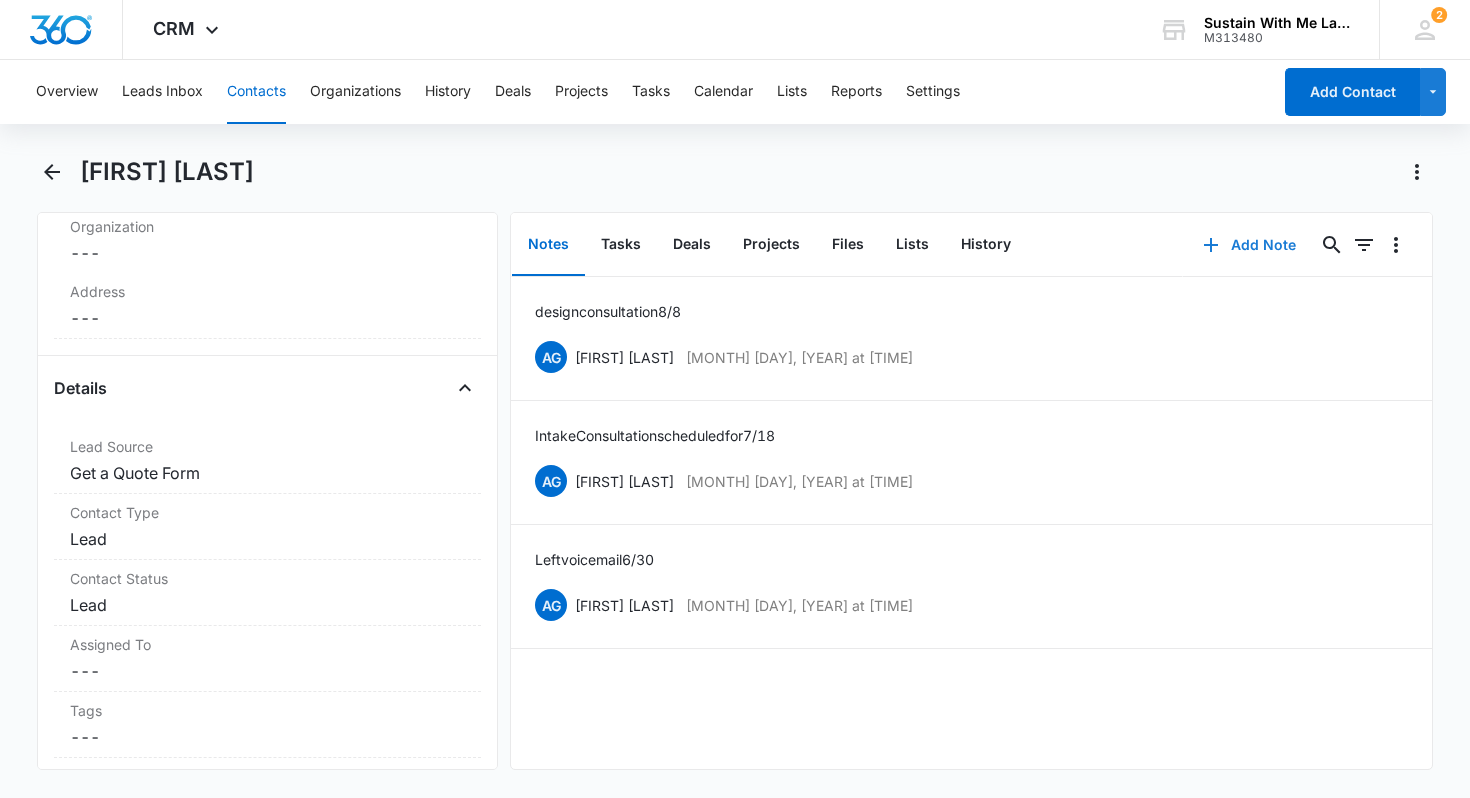 scroll, scrollTop: 0, scrollLeft: 0, axis: both 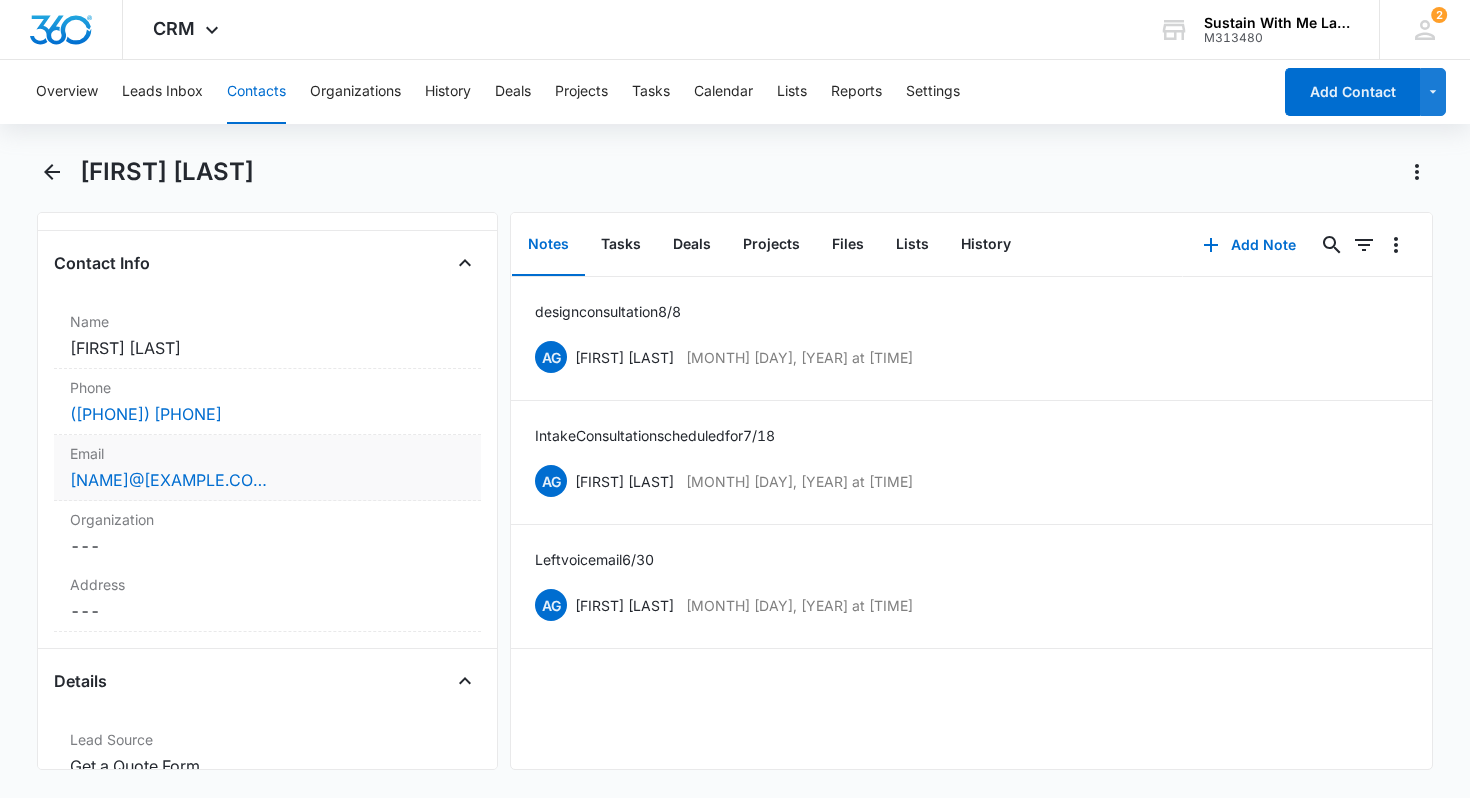 click on "[NAME]@[EXAMPLE.COM]" at bounding box center [268, 480] 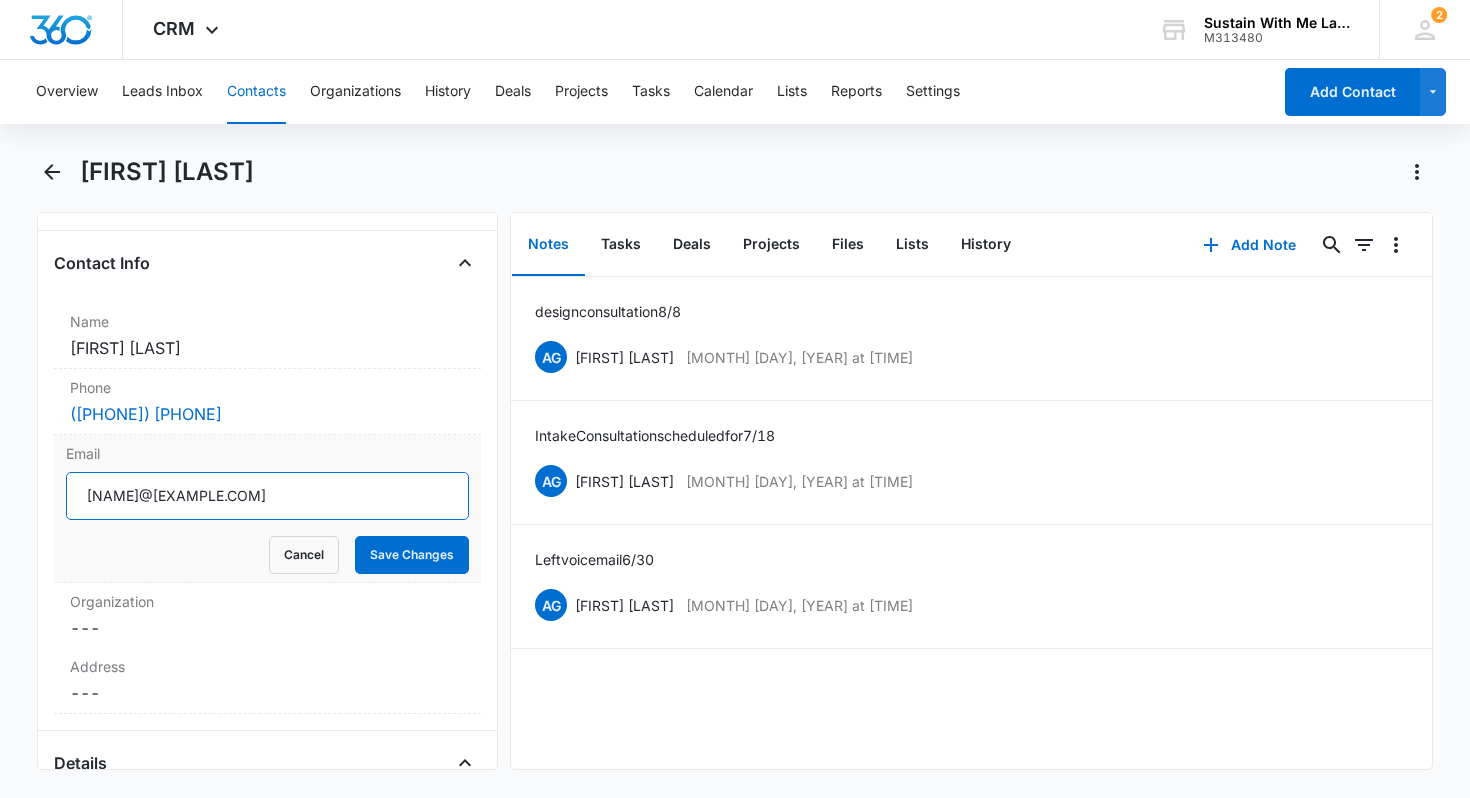click on "[NAME]@[EXAMPLE.COM]" at bounding box center (268, 496) 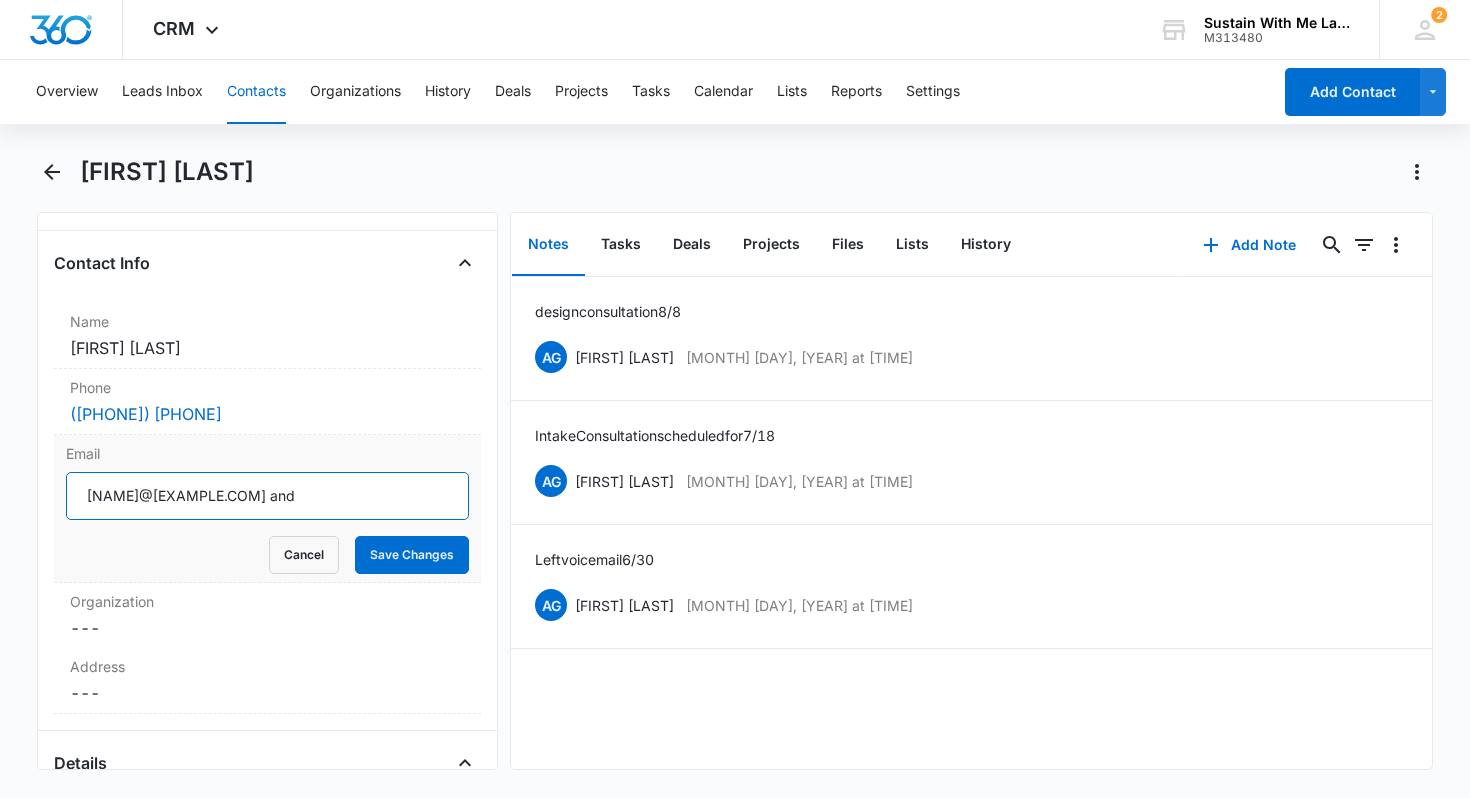 paste on "[NAME]@[EXAMPLE.COM]" 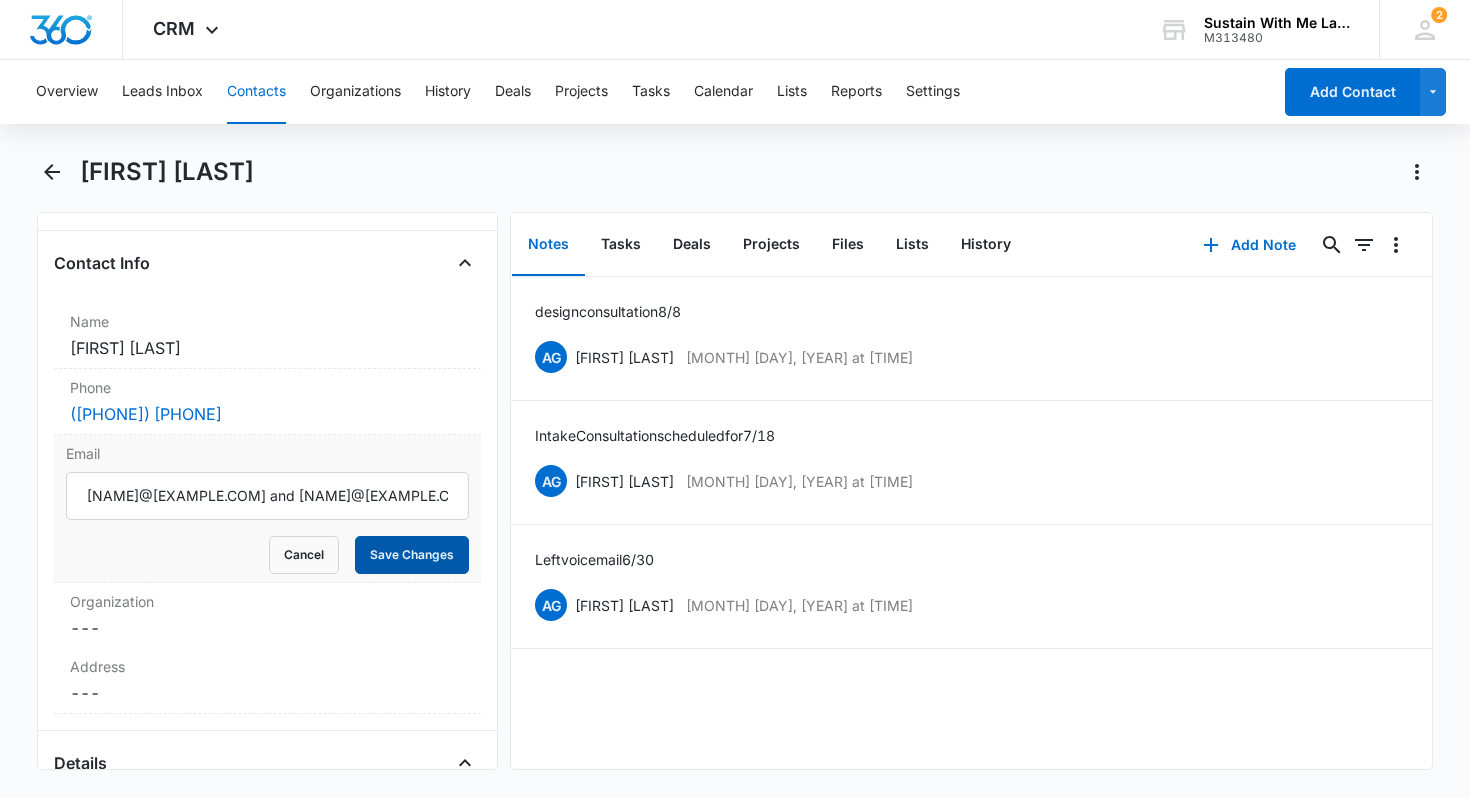 click on "Save Changes" at bounding box center (412, 555) 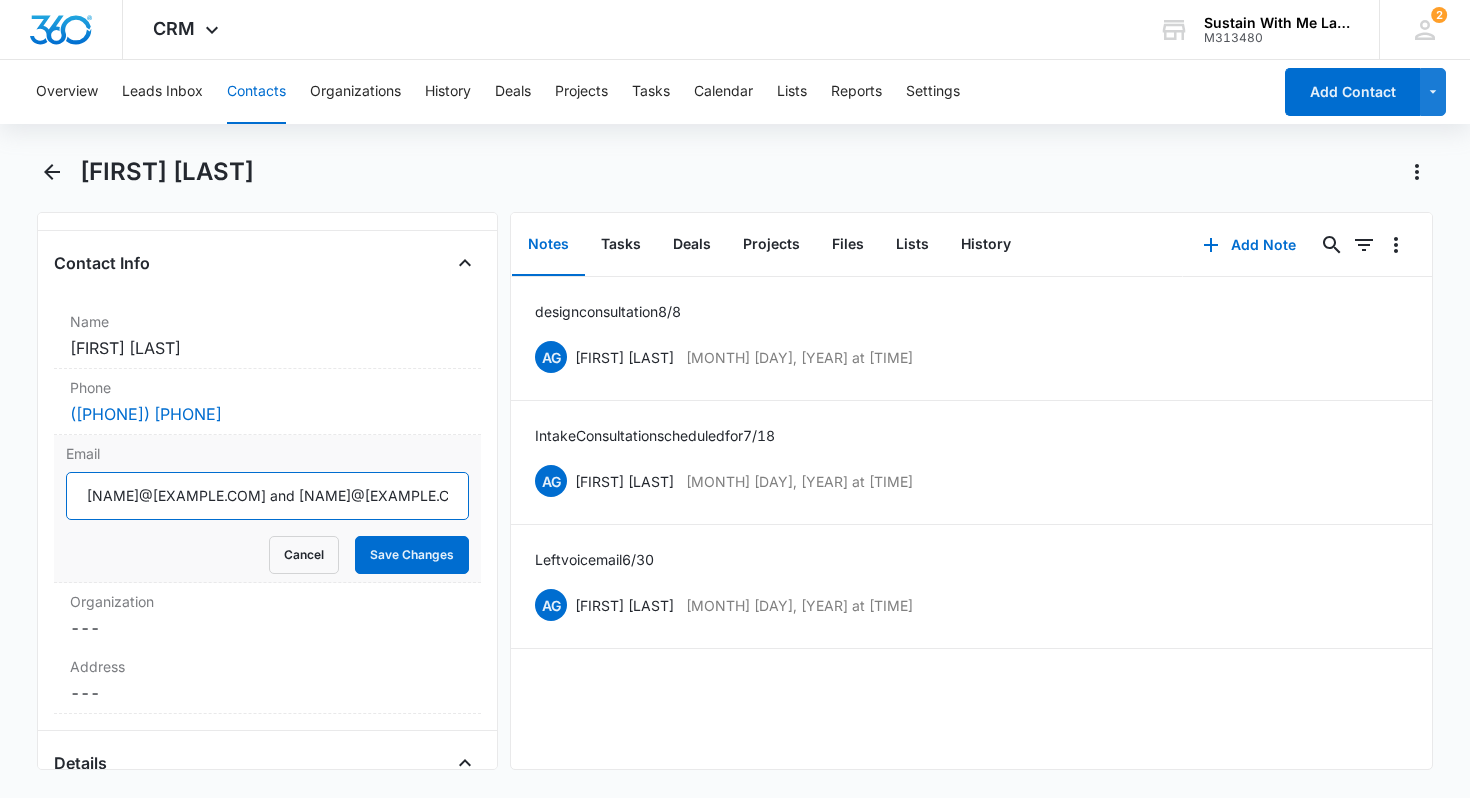 click on "[NAME]@[EXAMPLE.COM] and [NAME]@[EXAMPLE.COM]" at bounding box center (268, 496) 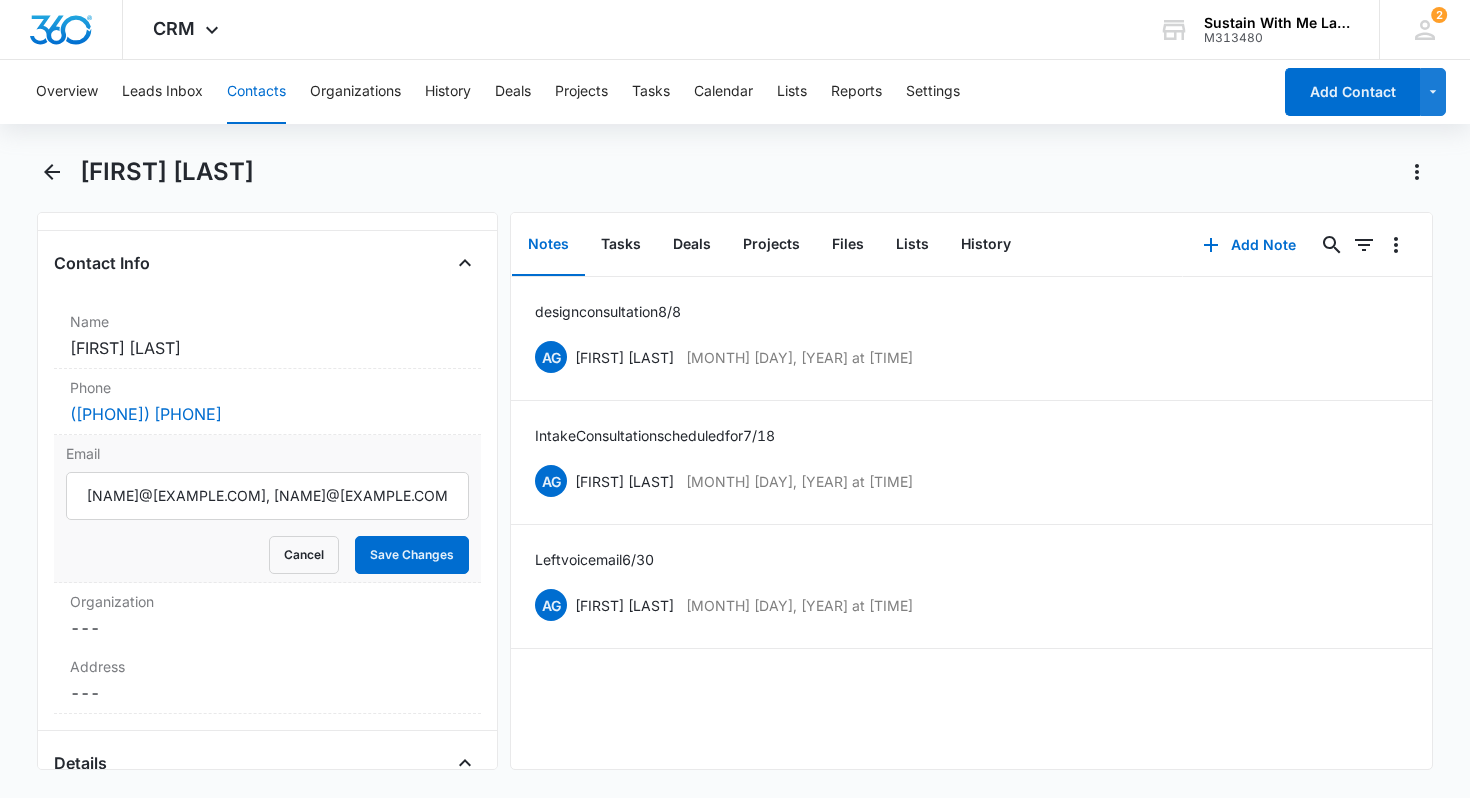click on "Email [NAME]@[EXAMPLE.COM], [NAME]@[EXAMPLE.COM] Cancel Save Changes" at bounding box center (268, 509) 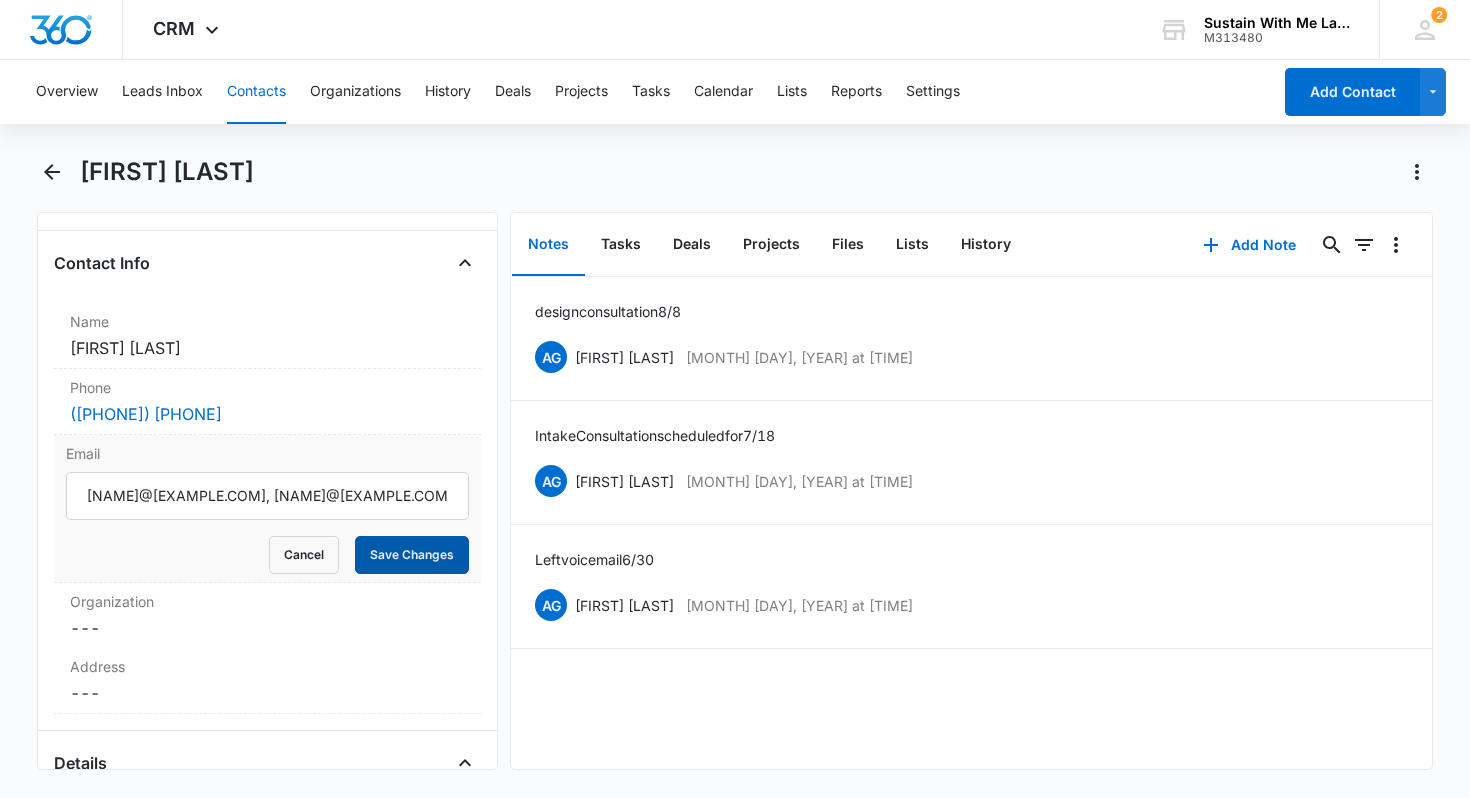 click on "Save Changes" at bounding box center [412, 555] 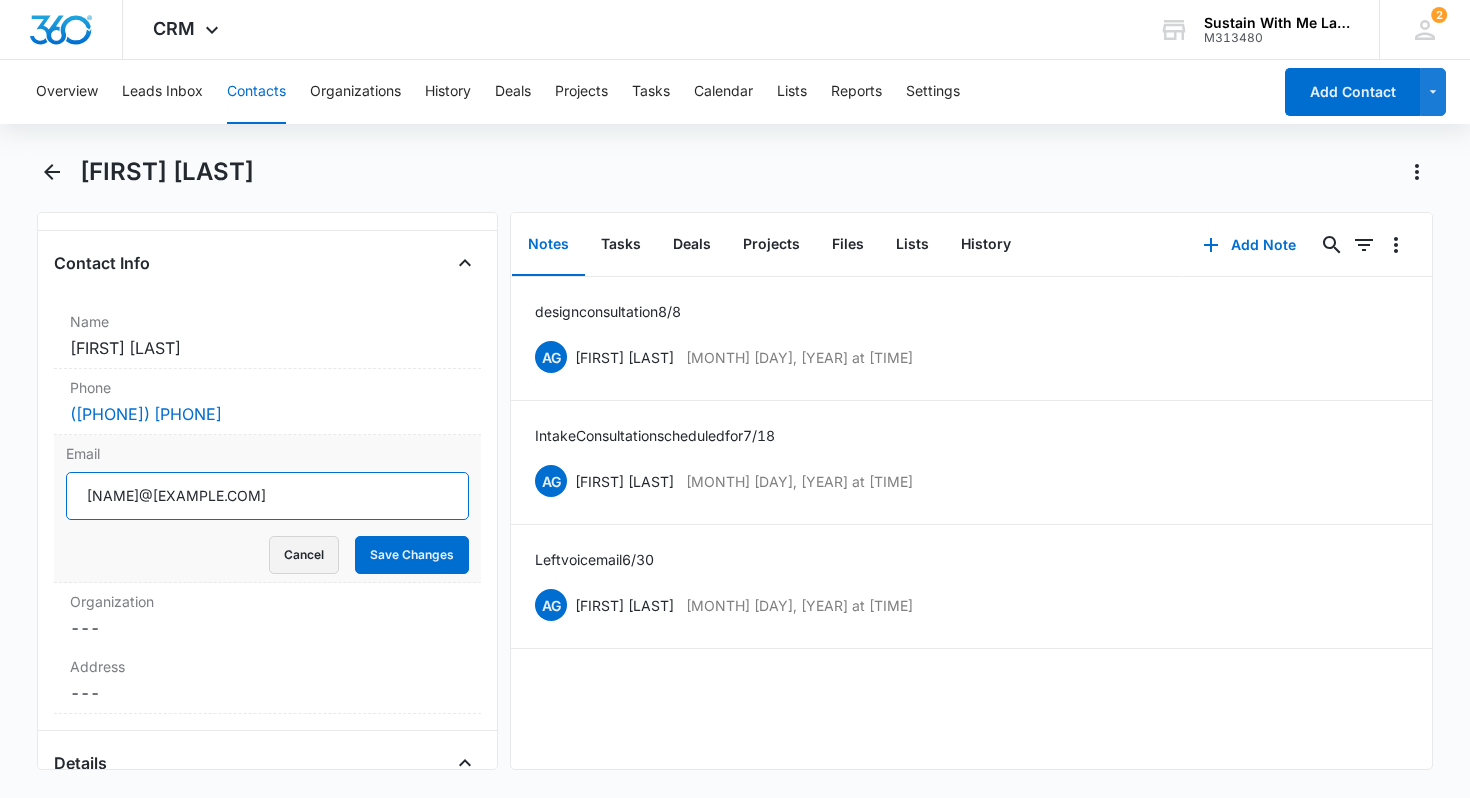 type on "[NAME]@[EXAMPLE.COM]" 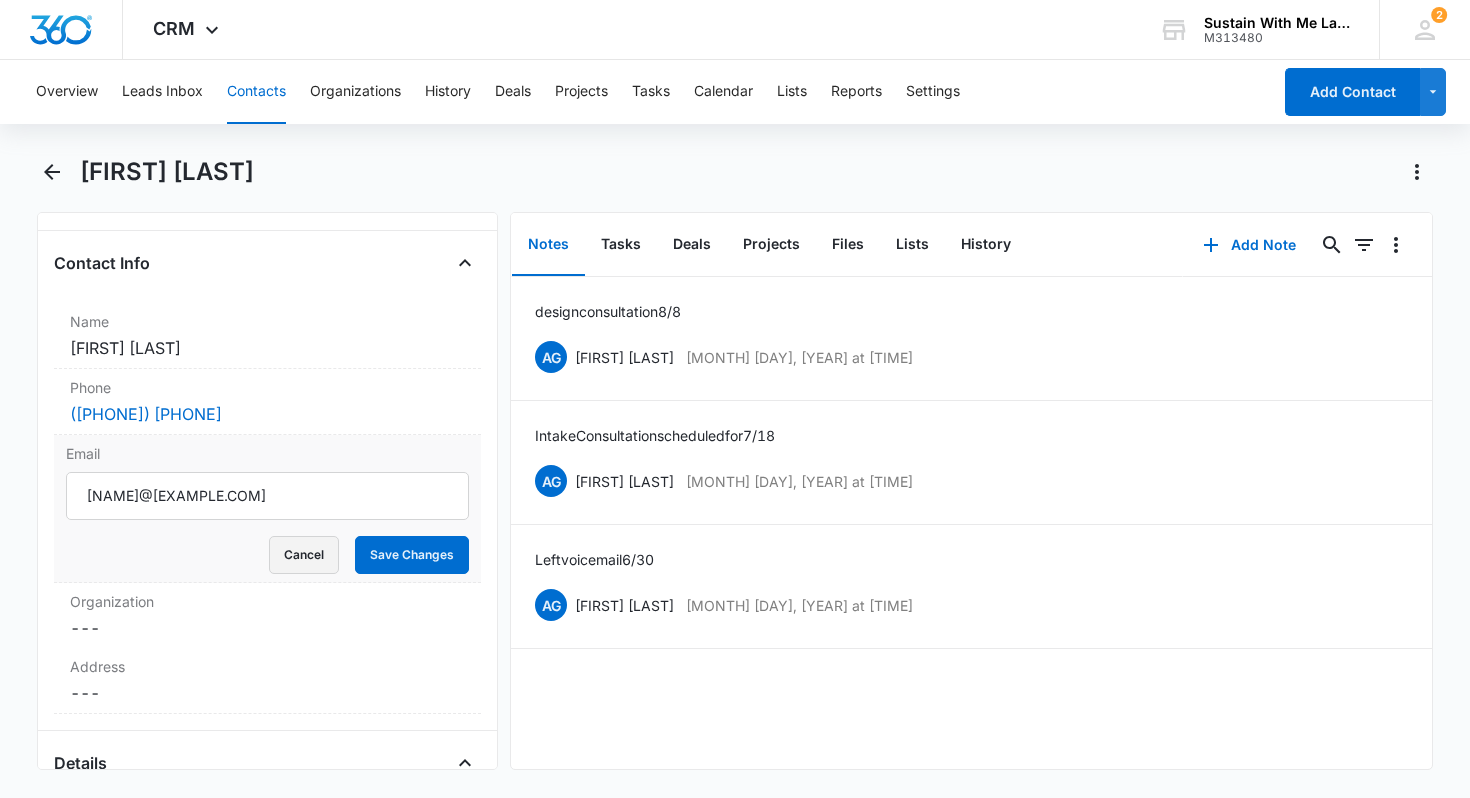 click on "Cancel" at bounding box center [304, 555] 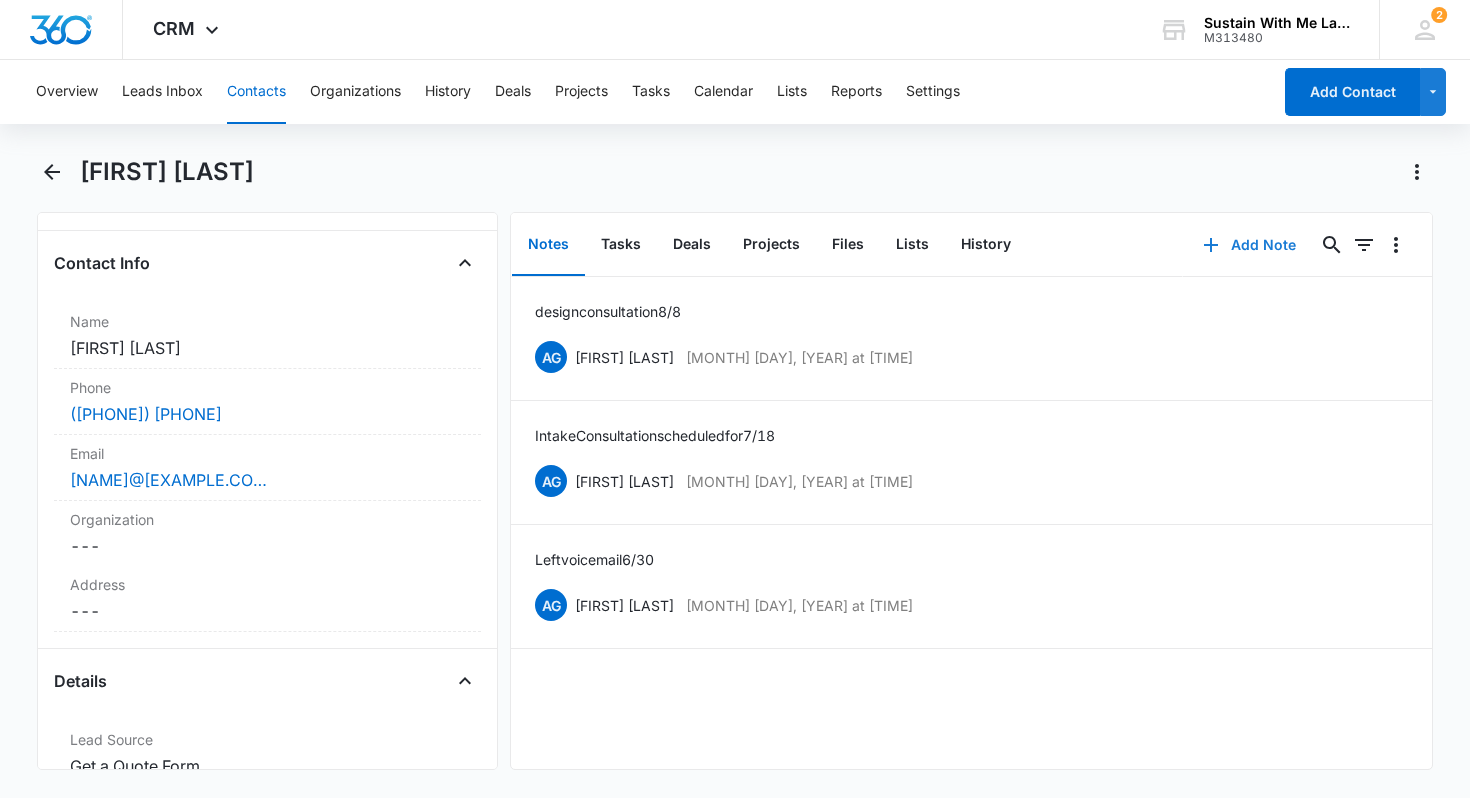 click on "Add Note" at bounding box center (1249, 245) 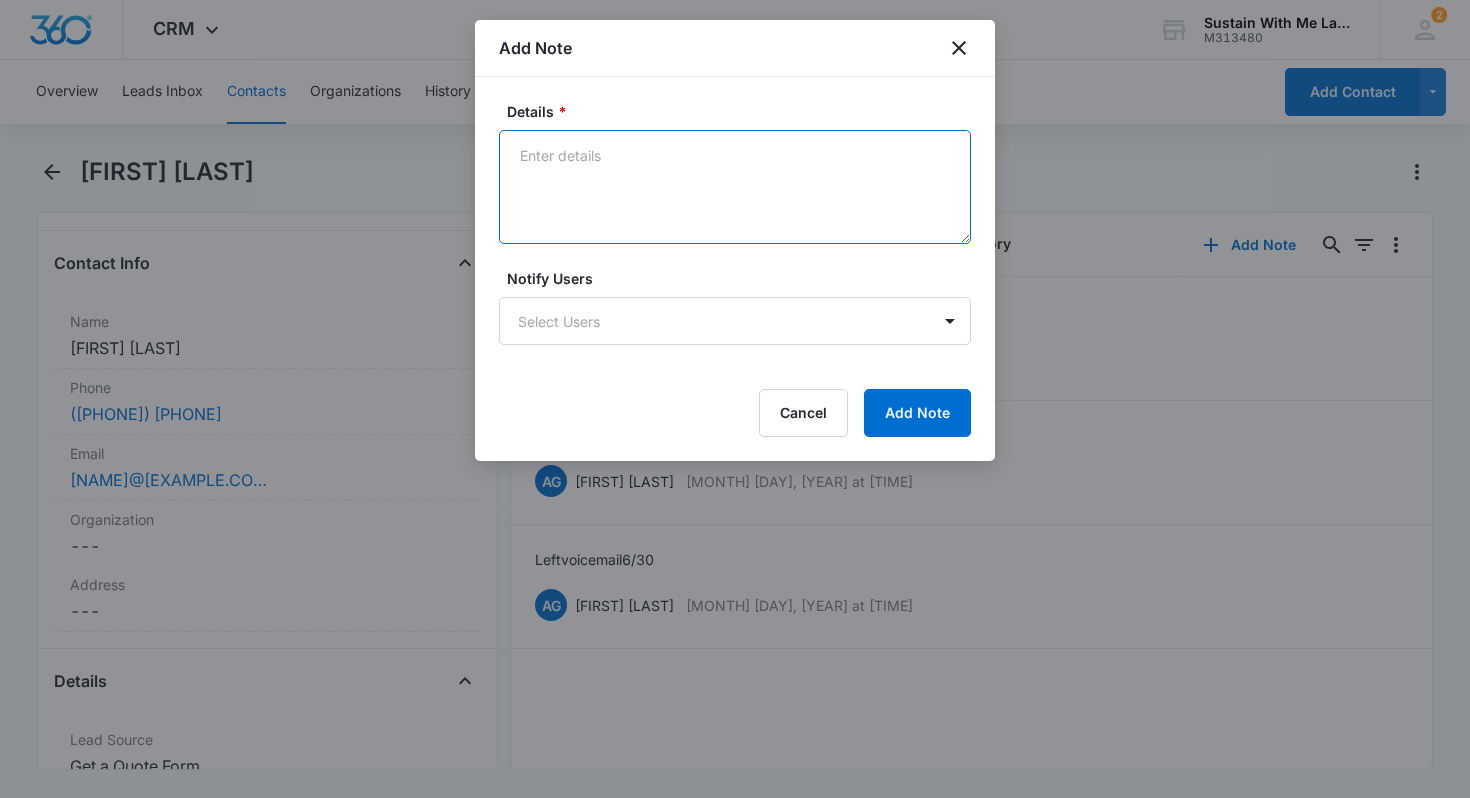 click on "Details *" at bounding box center [735, 187] 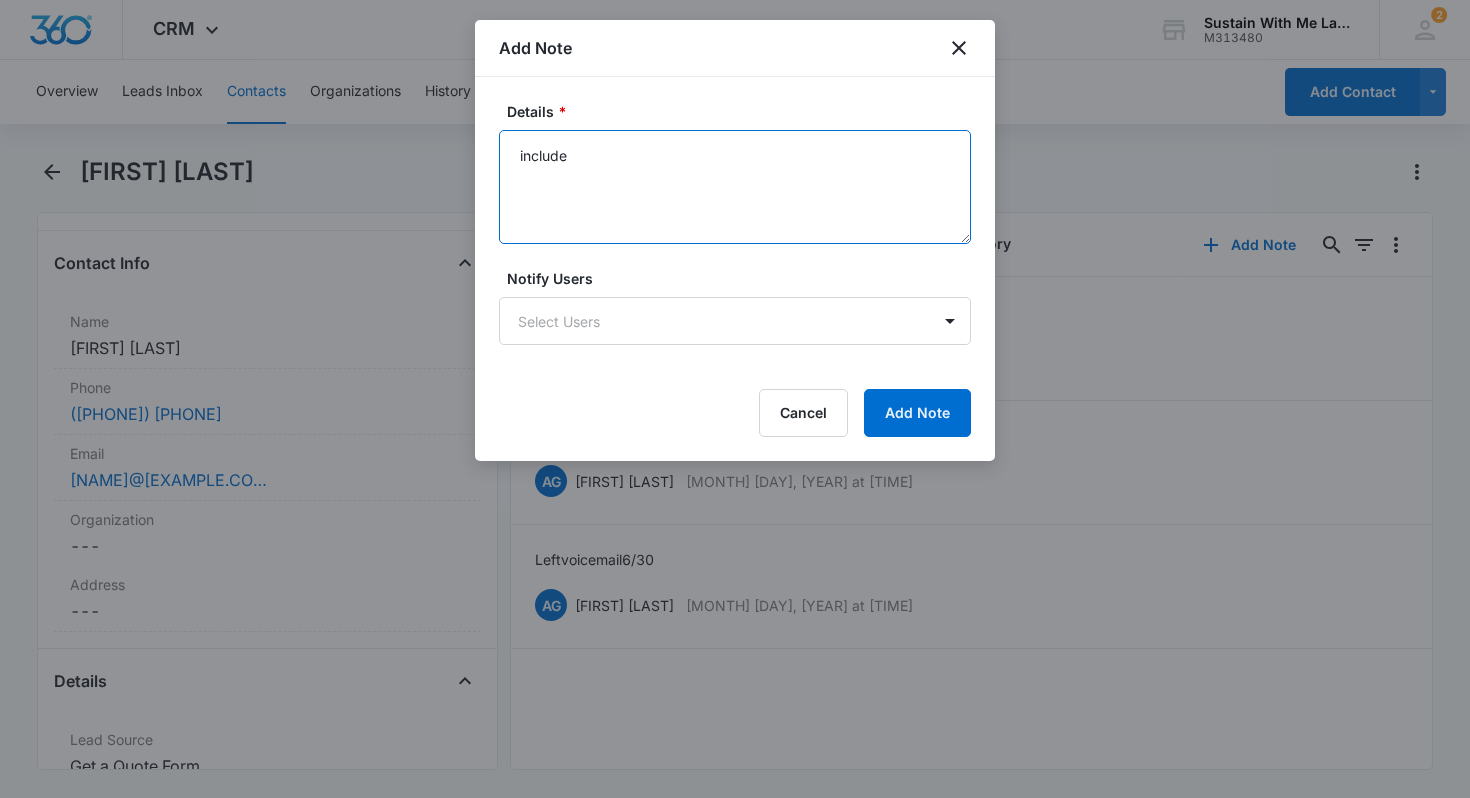 paste on "[NAME]@[EXAMPLE.COM]" 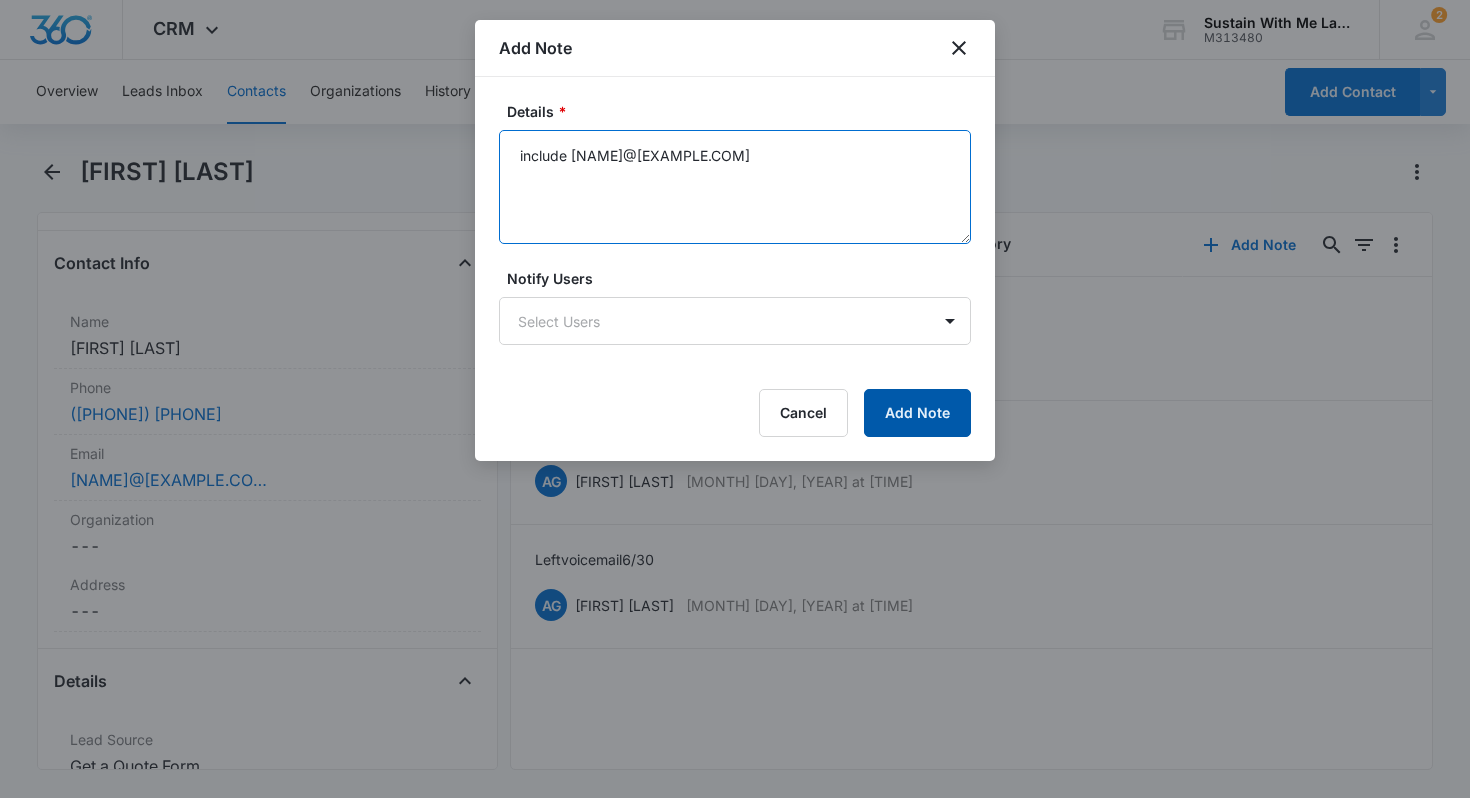type on "include [NAME]@[EXAMPLE.COM]" 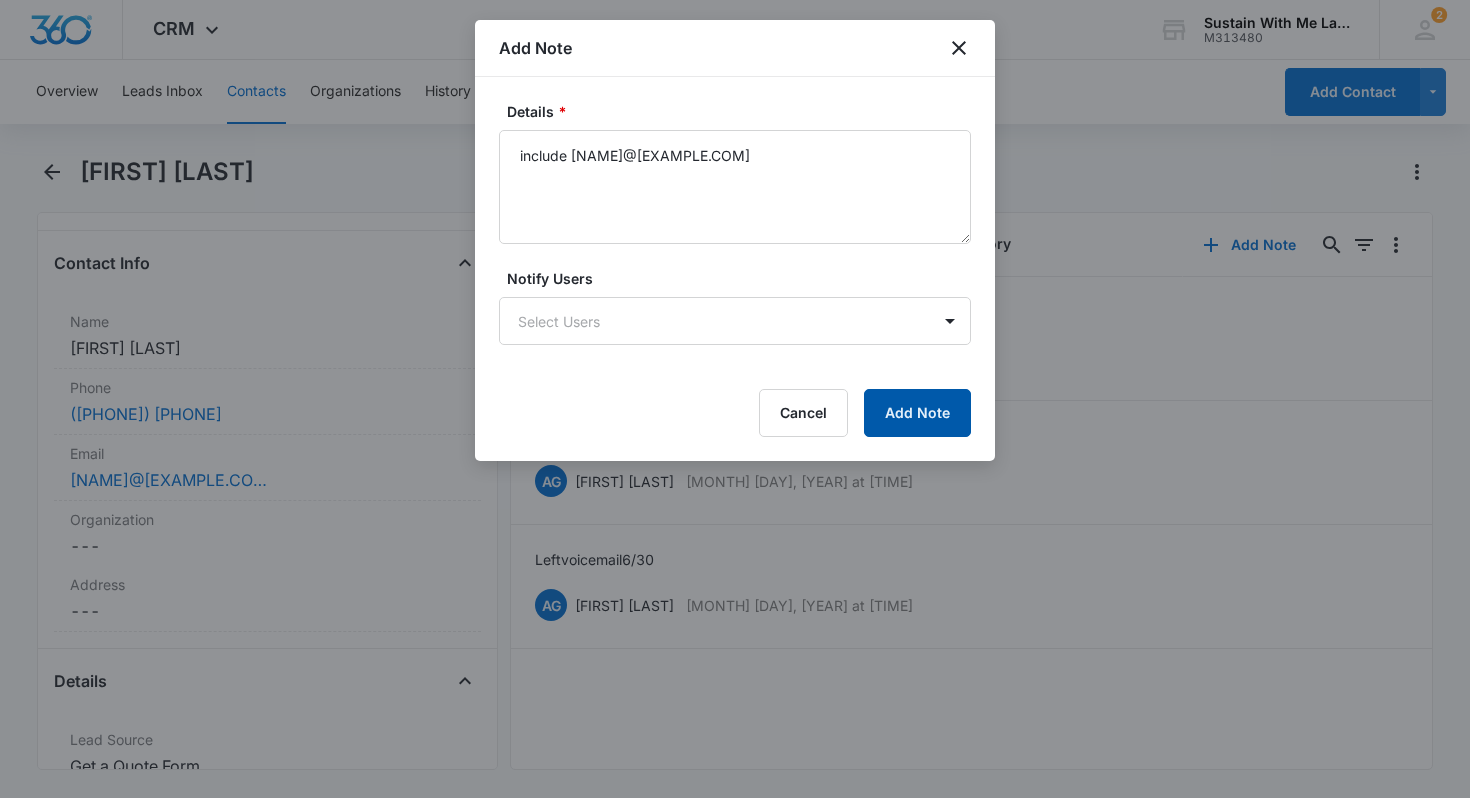 click on "Add Note" at bounding box center [917, 413] 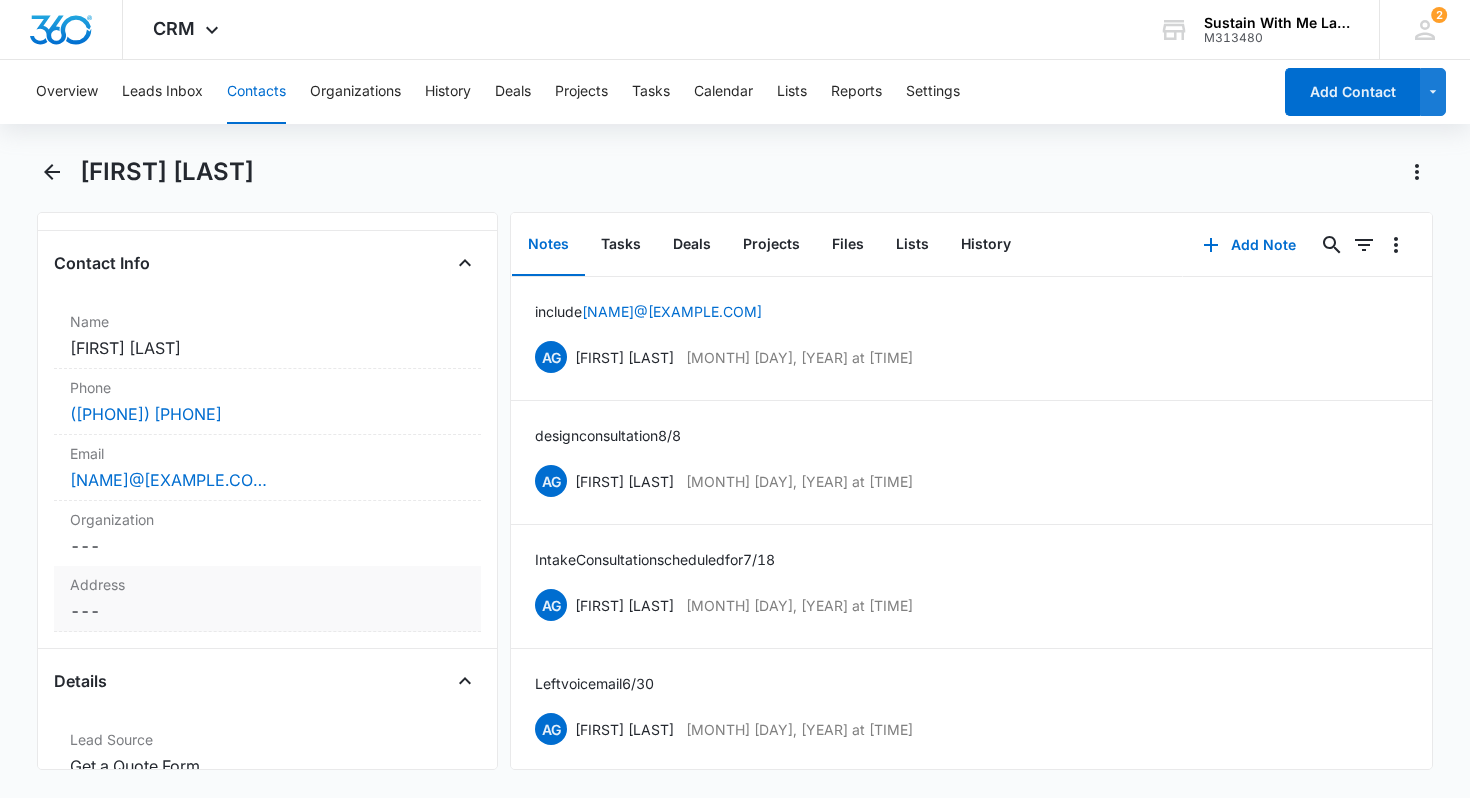 click on "Cancel Save Changes ---" at bounding box center (268, 611) 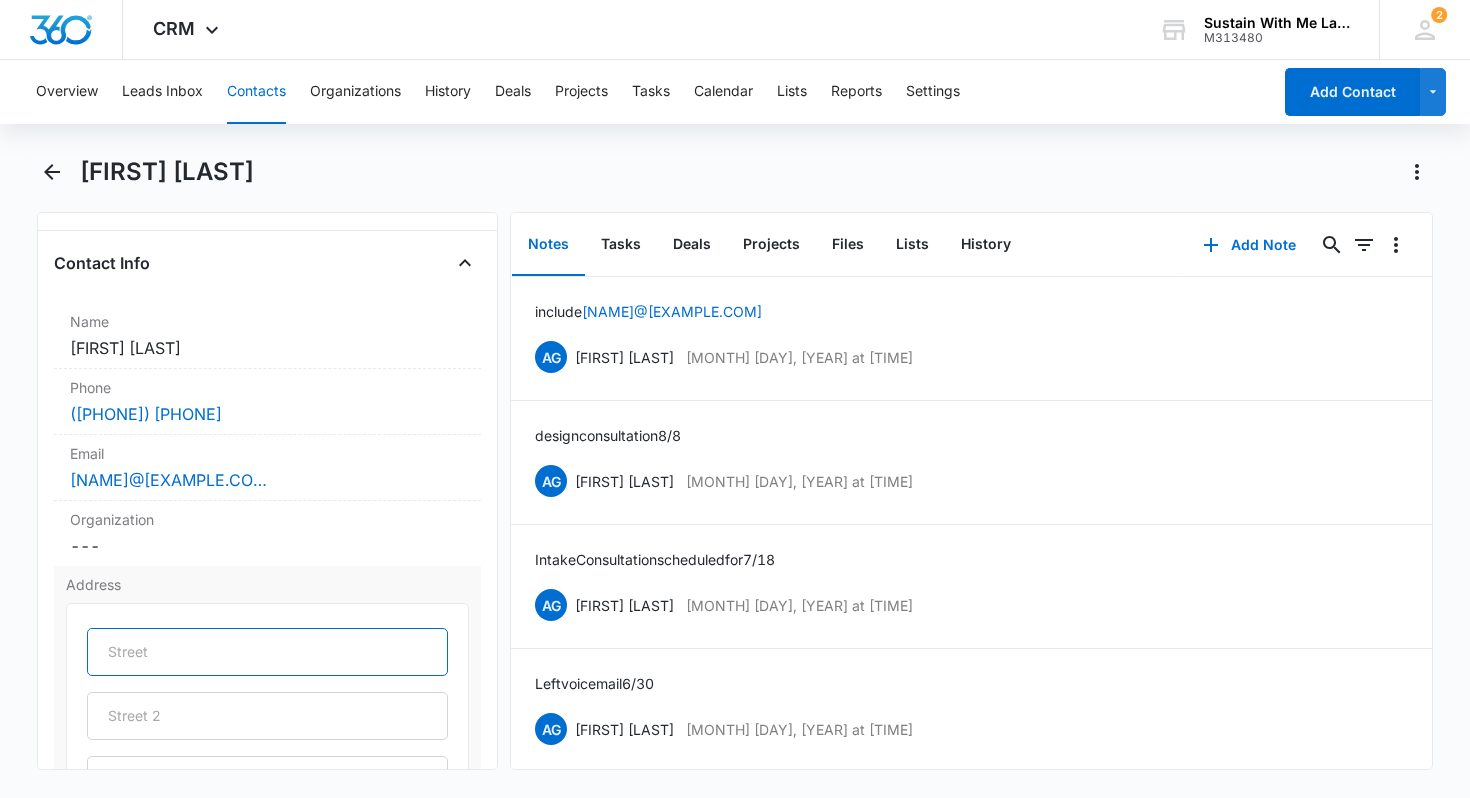 click at bounding box center [268, 652] 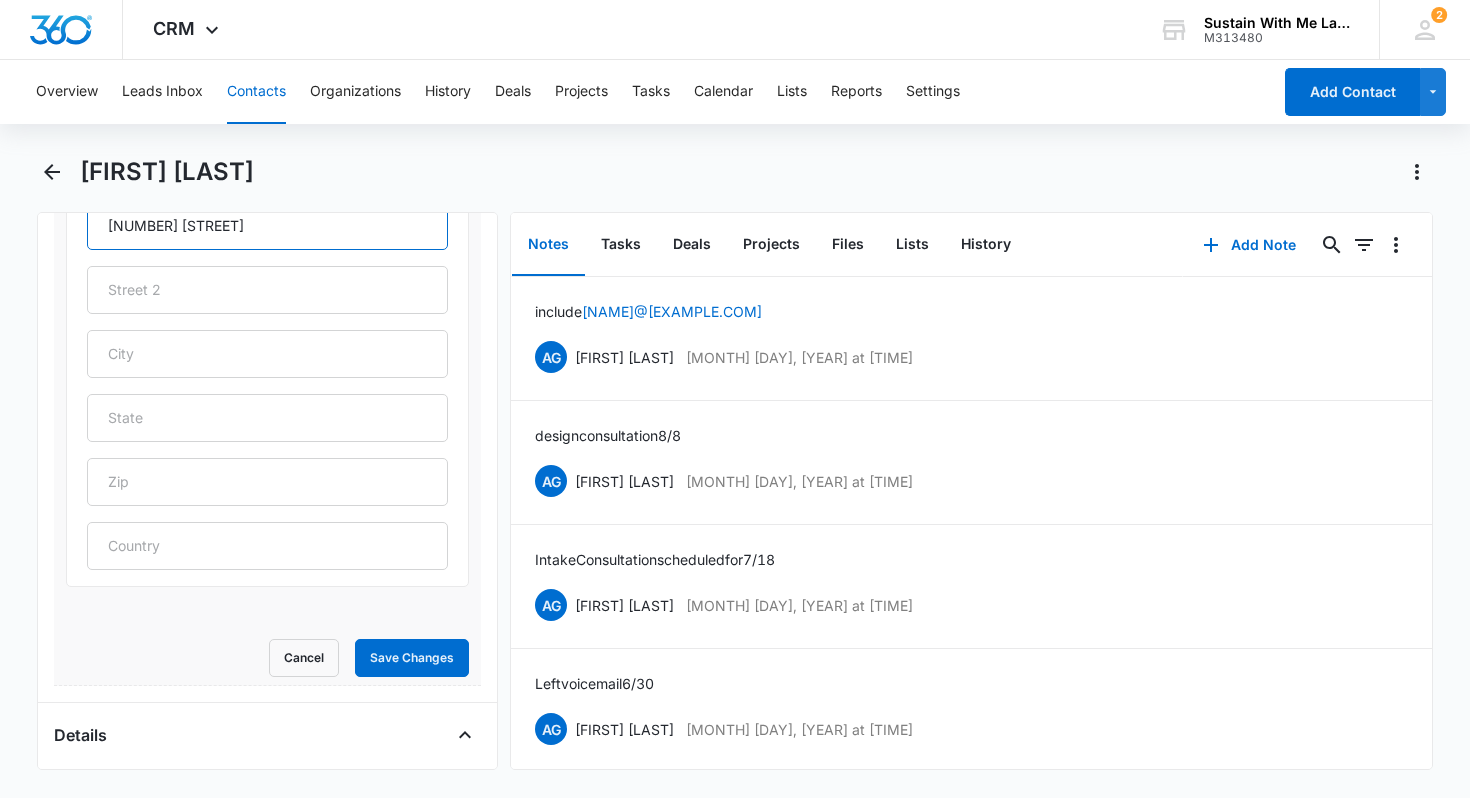 scroll, scrollTop: 750, scrollLeft: 0, axis: vertical 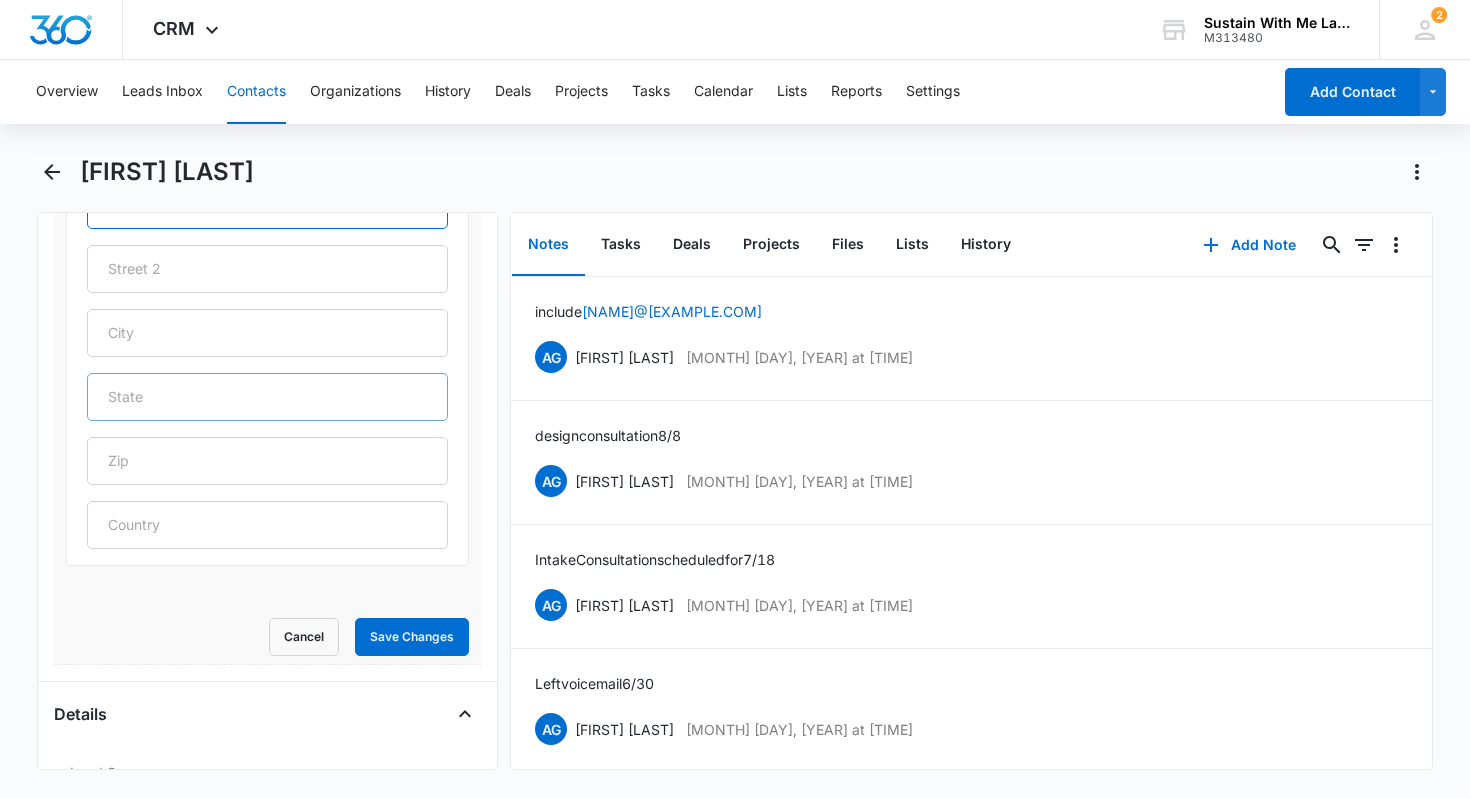 type on "[NUMBER] [STREET]" 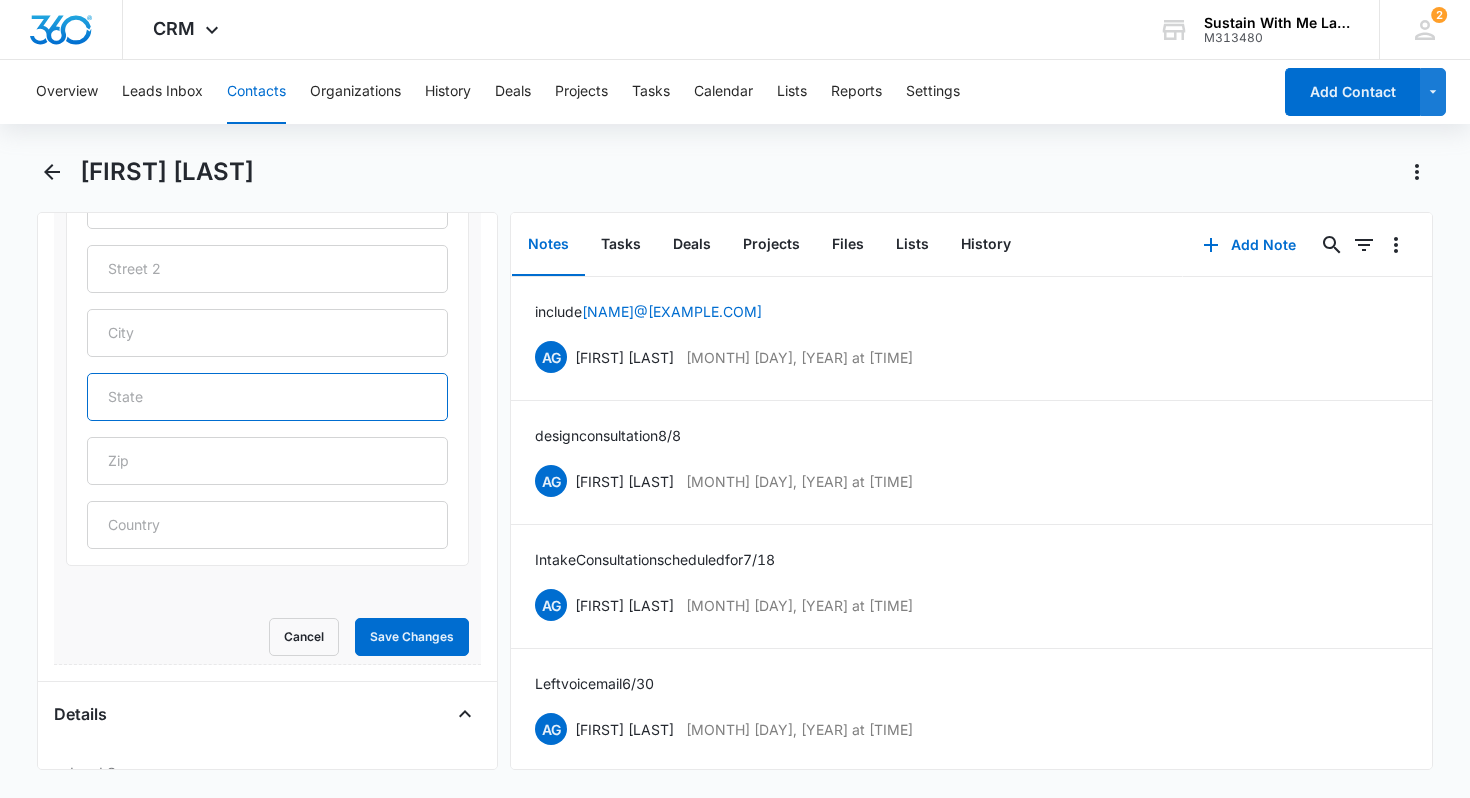 click at bounding box center [268, 397] 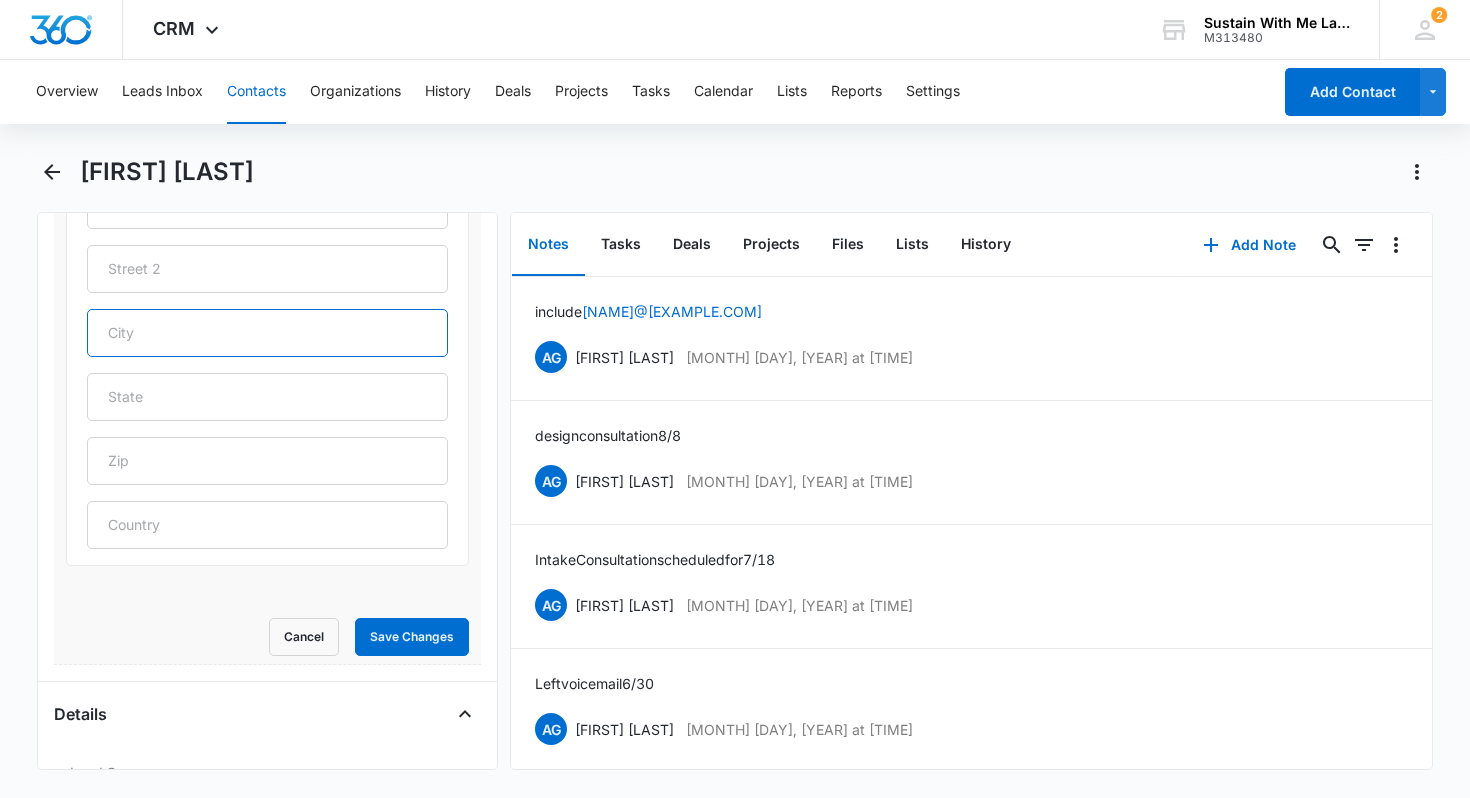 click at bounding box center [268, 333] 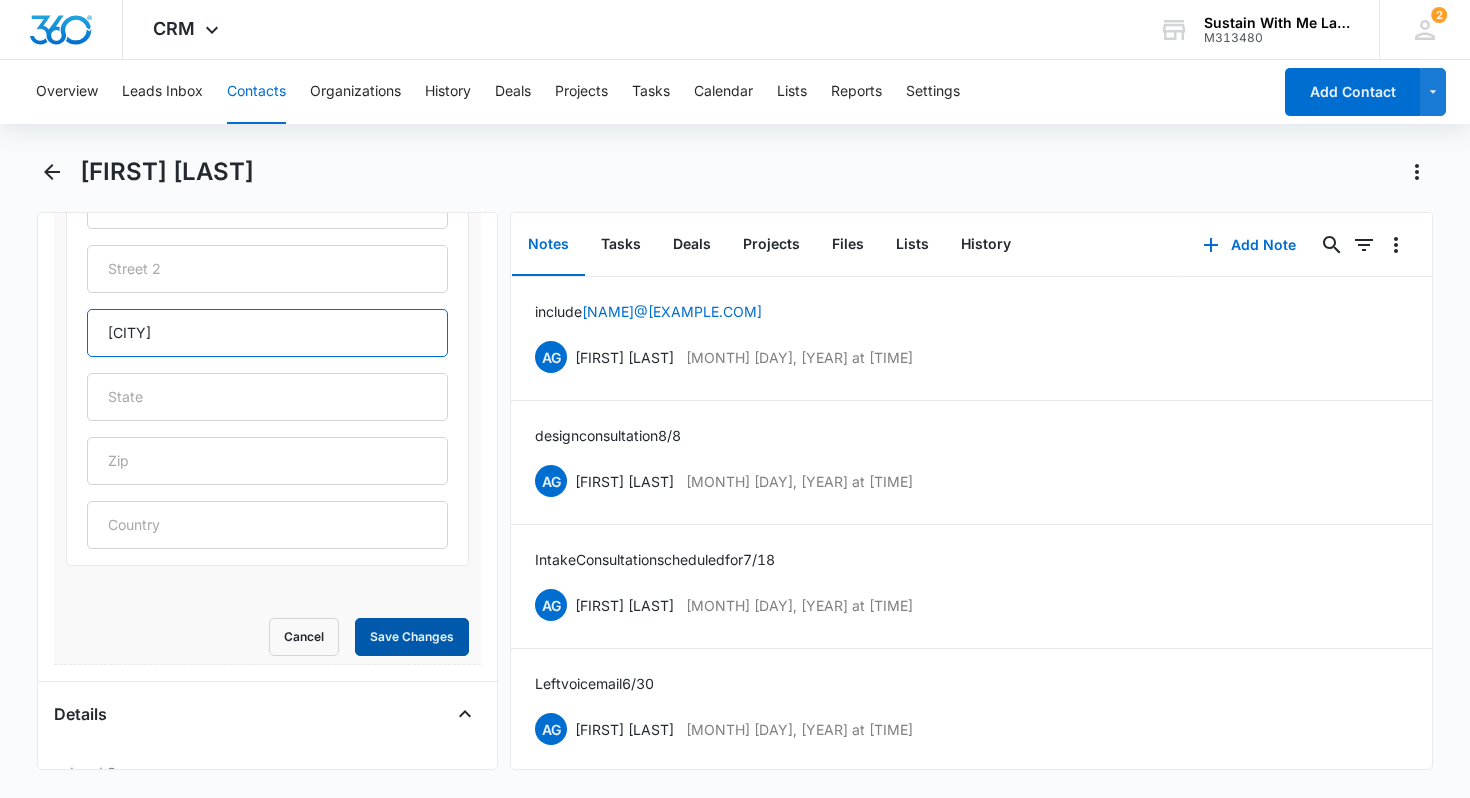 type on "[CITY]" 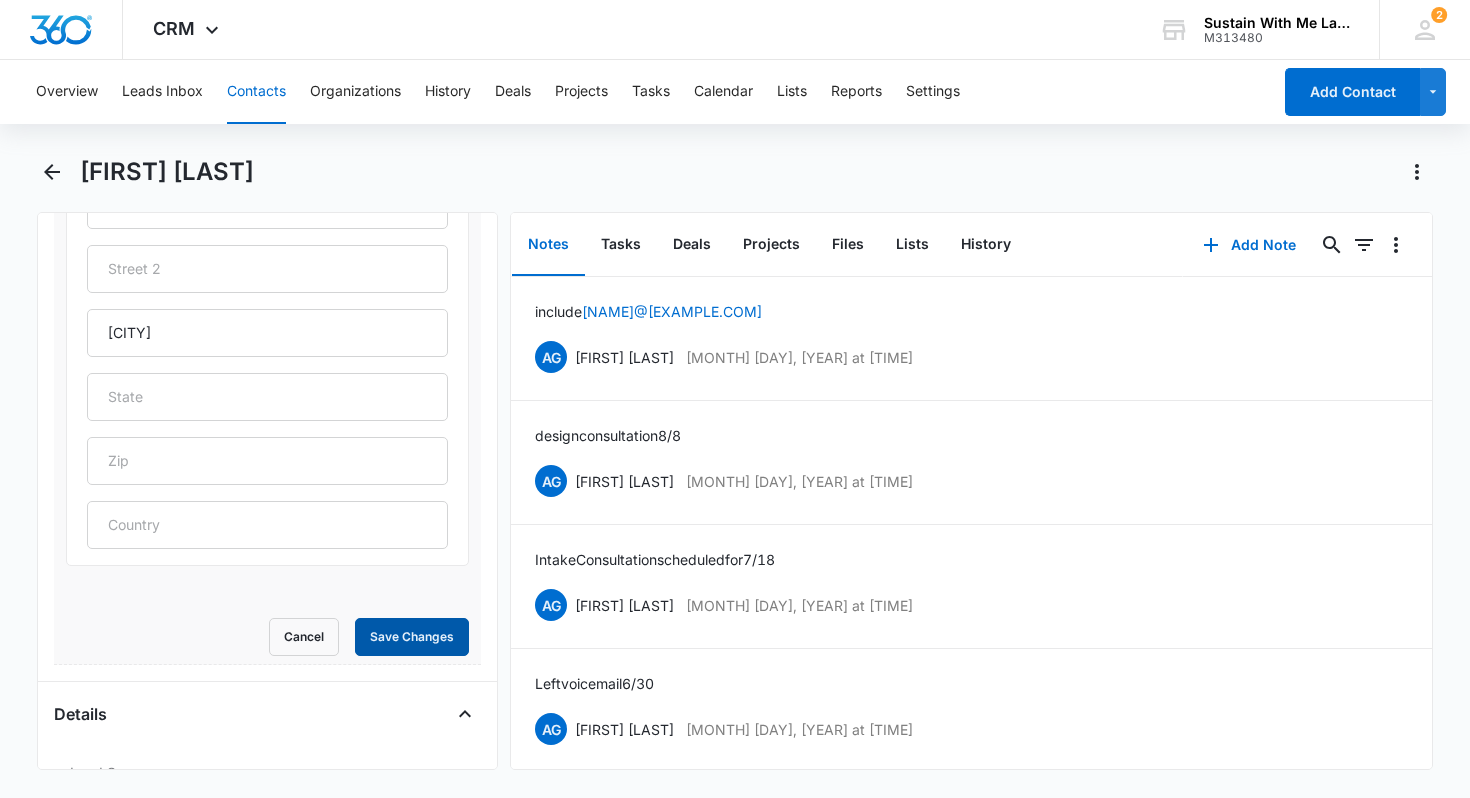 click on "Save Changes" at bounding box center [412, 637] 